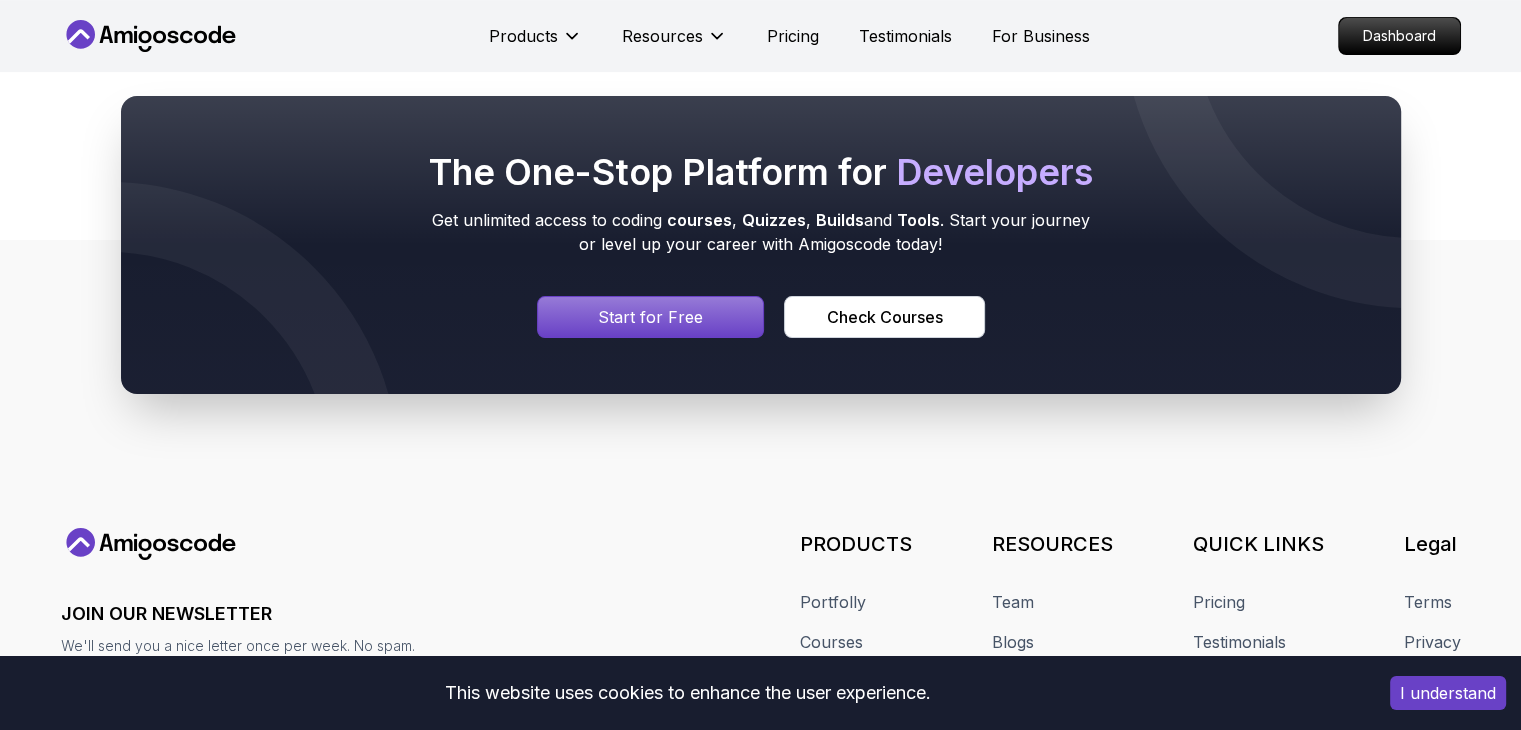 scroll, scrollTop: 668, scrollLeft: 0, axis: vertical 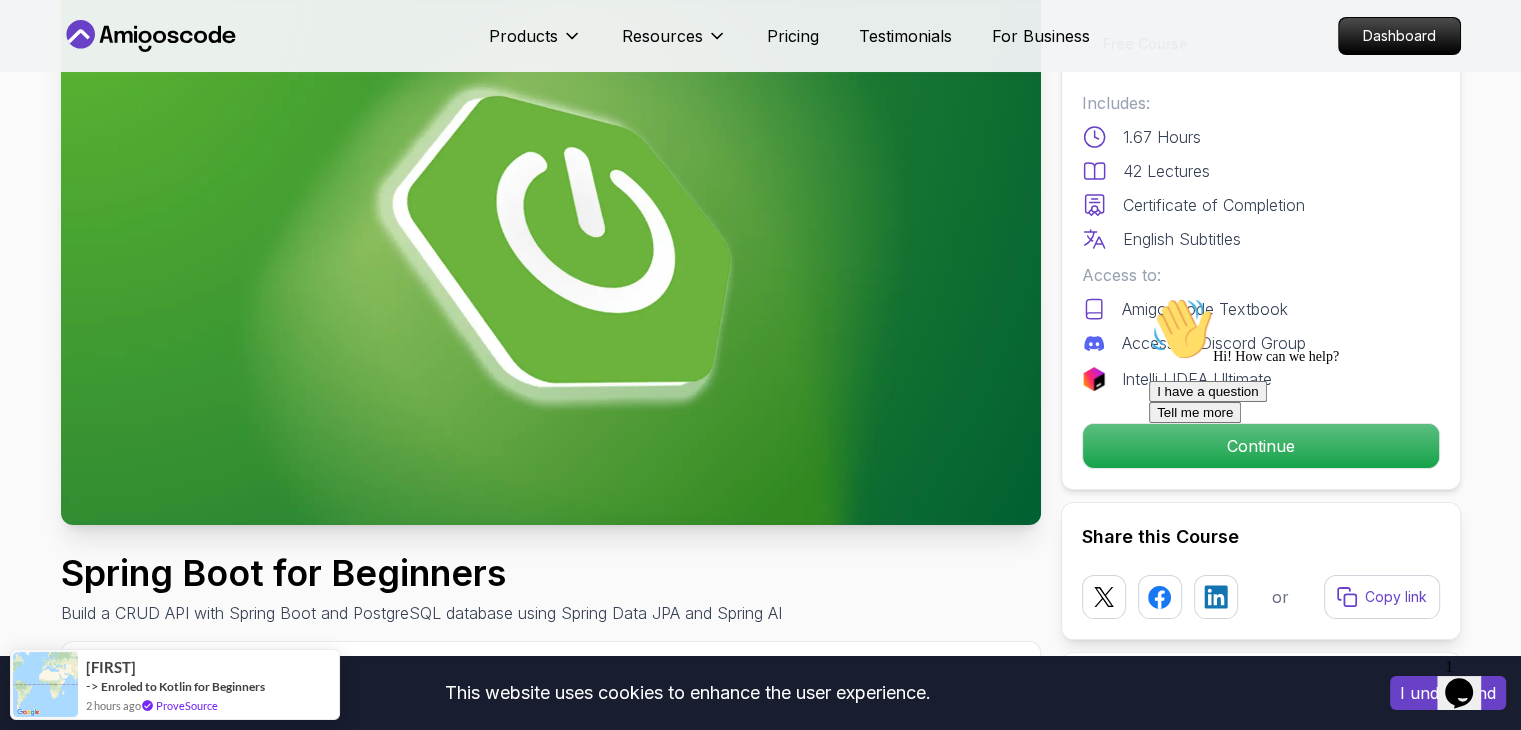 click on "Hi! How can we help? I have a question Tell me more" at bounding box center (1329, 360) 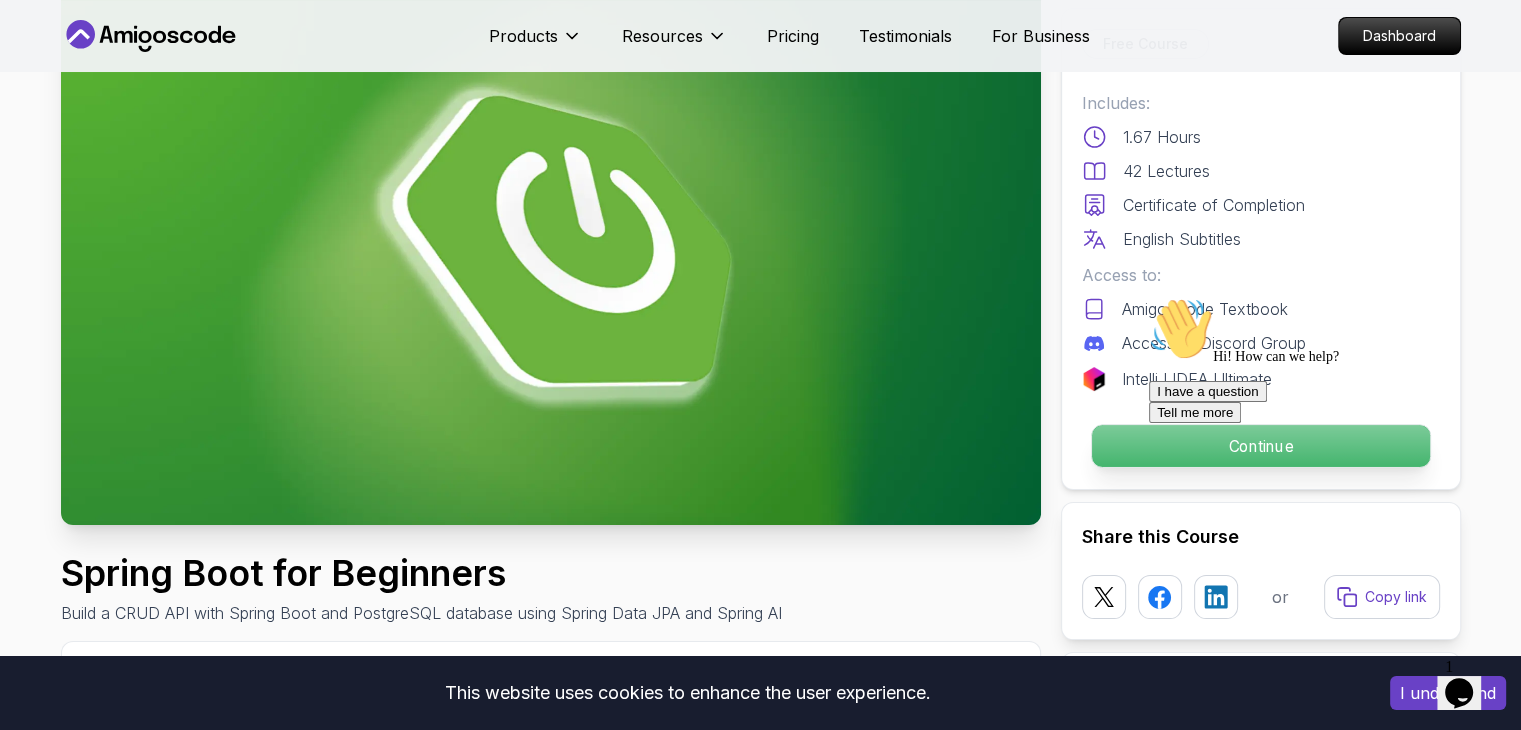 click on "Continue" at bounding box center (1260, 446) 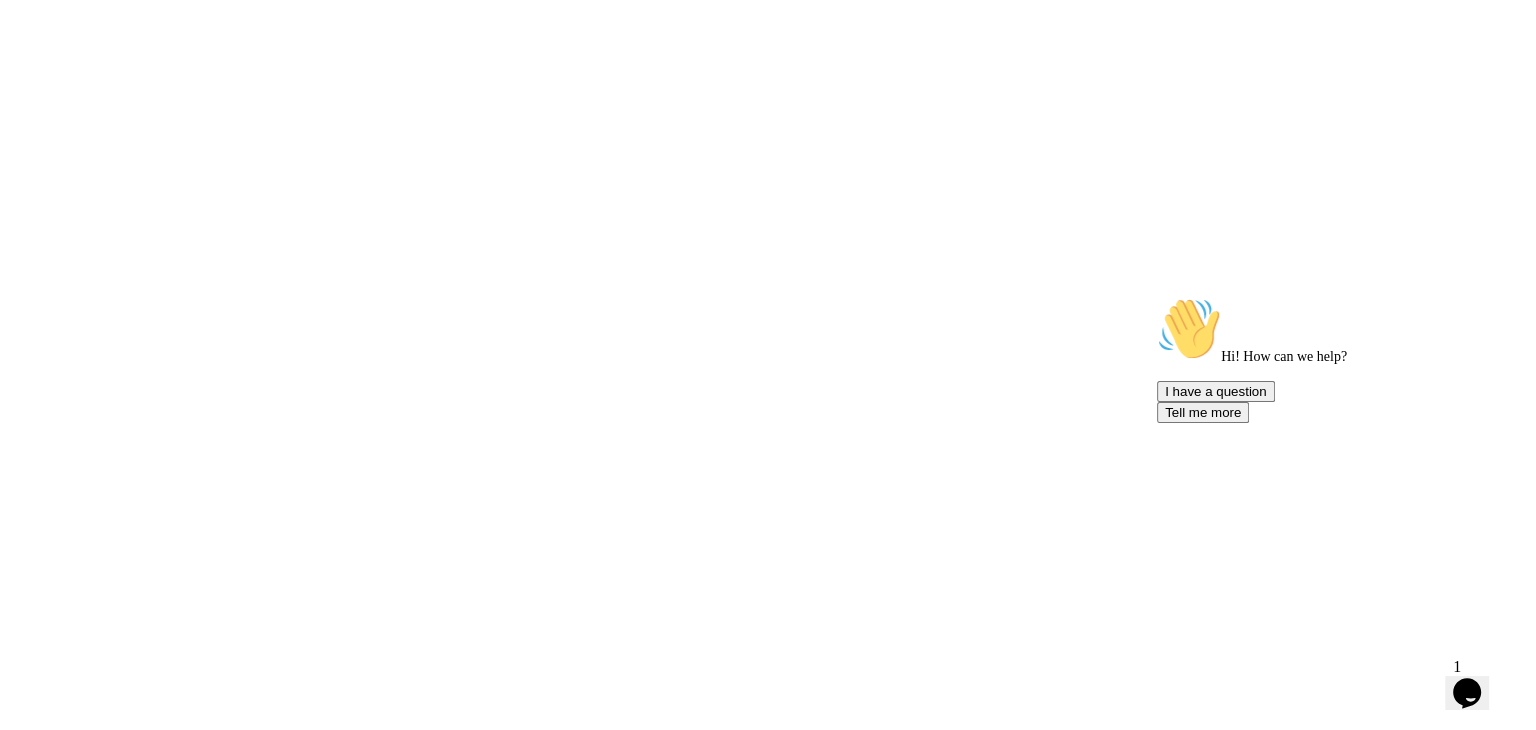 scroll, scrollTop: 0, scrollLeft: 0, axis: both 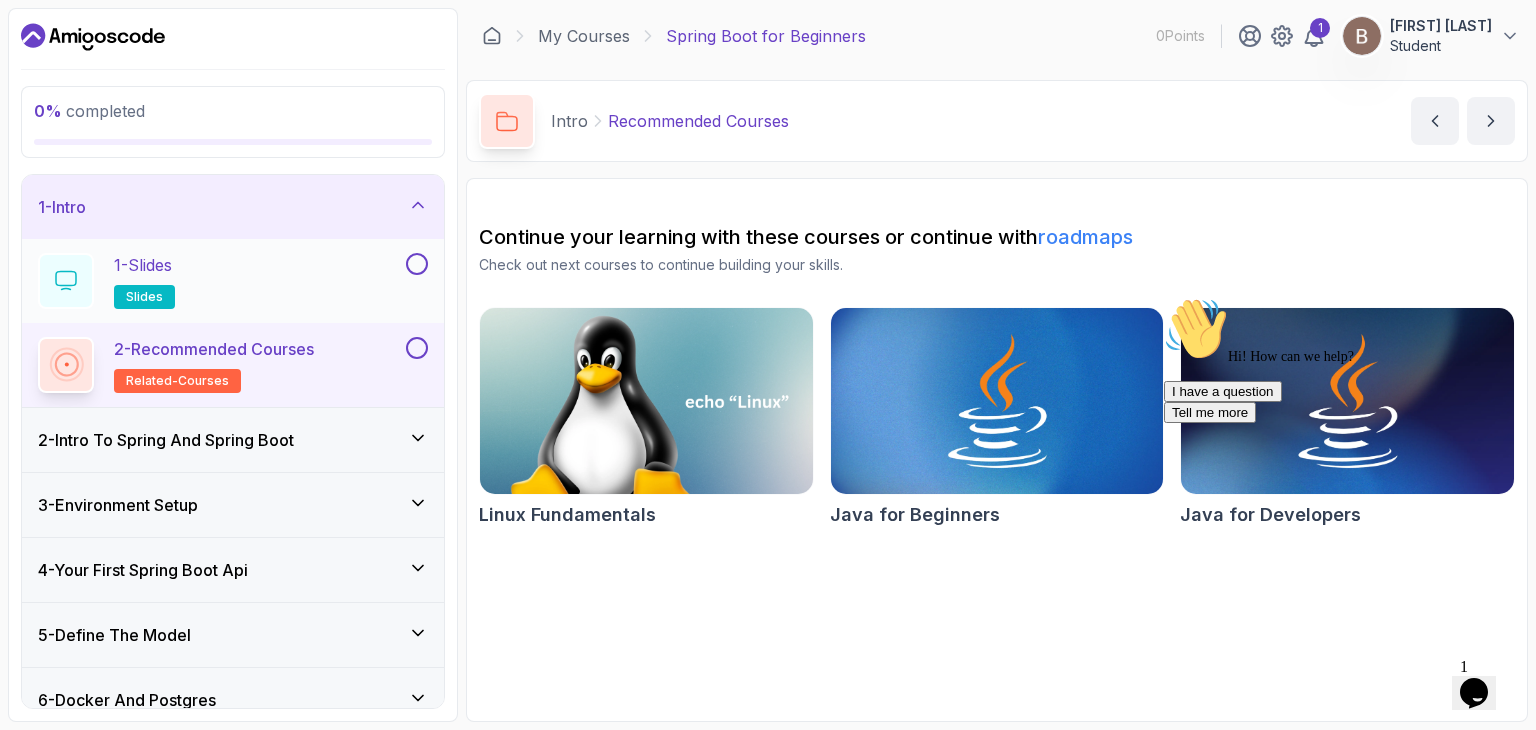 click on "1  -  Slides slides" at bounding box center (220, 281) 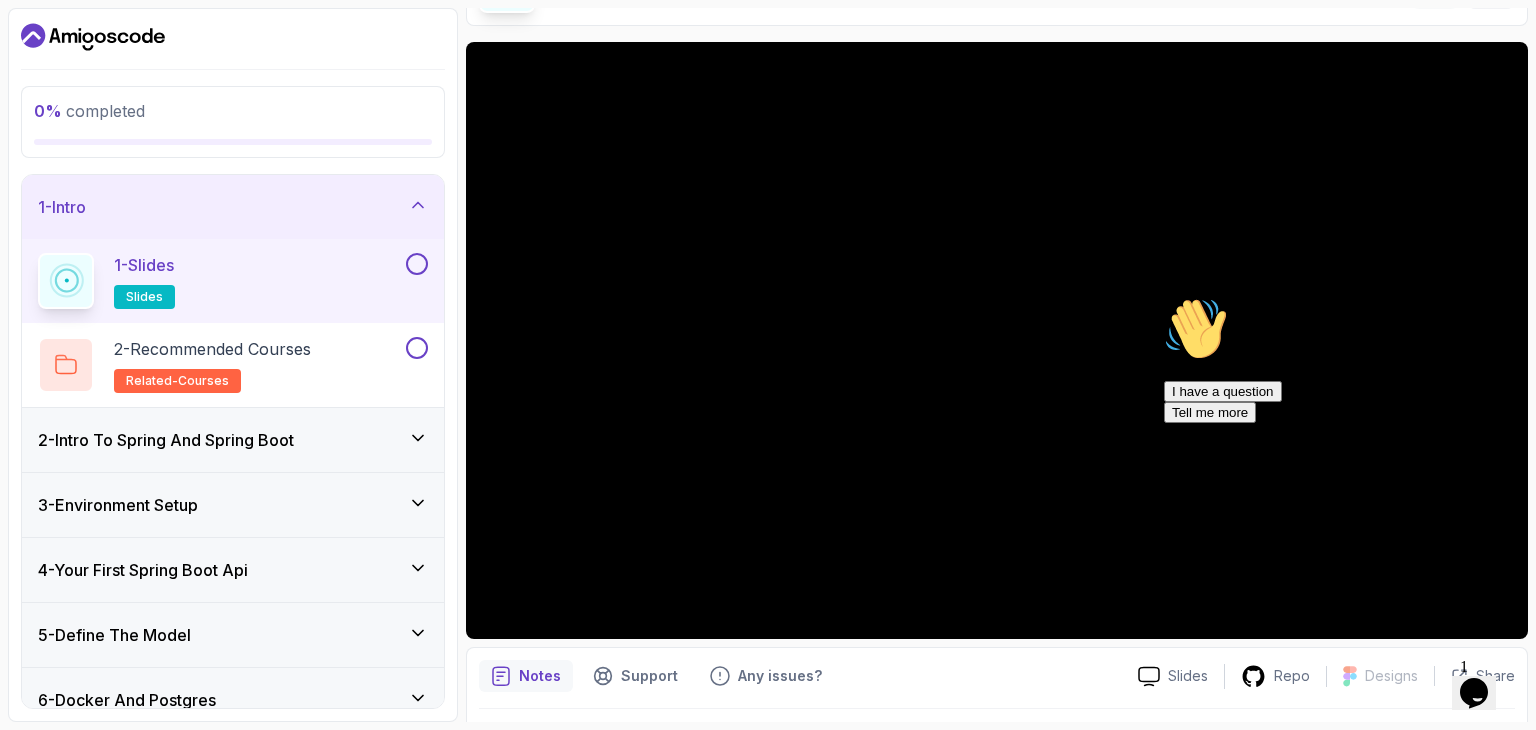 scroll, scrollTop: 135, scrollLeft: 0, axis: vertical 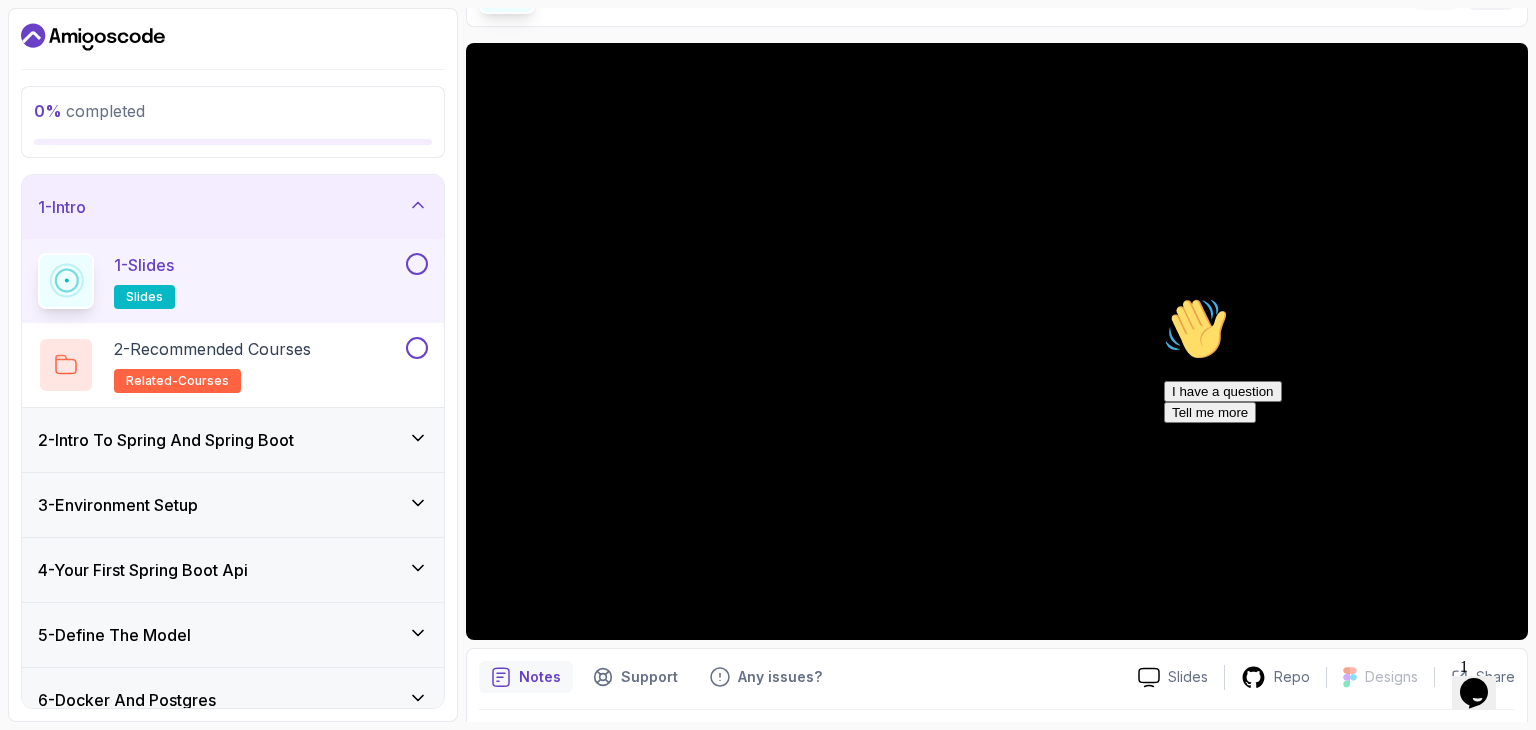 type 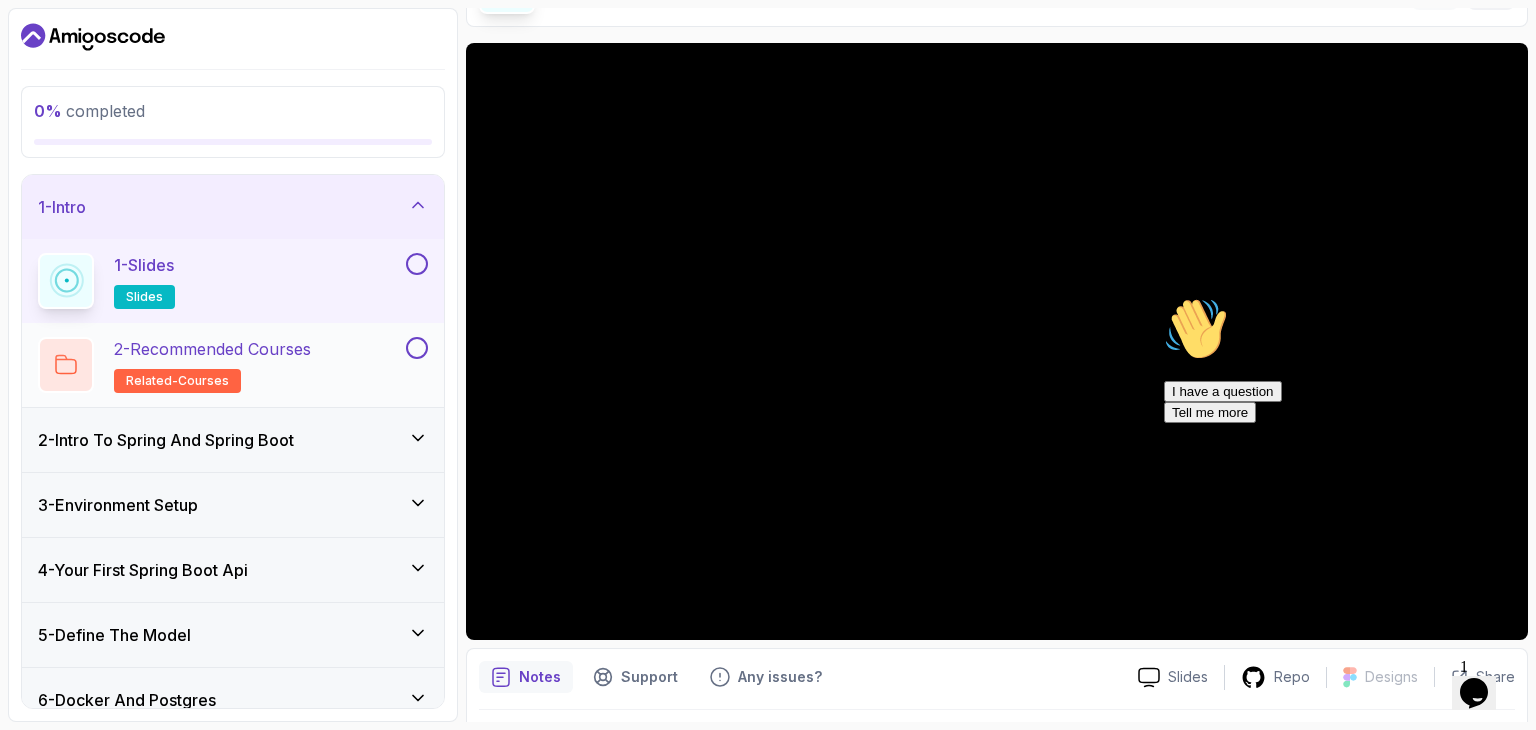 click on "2  -  Recommended Courses related-courses" at bounding box center (212, 365) 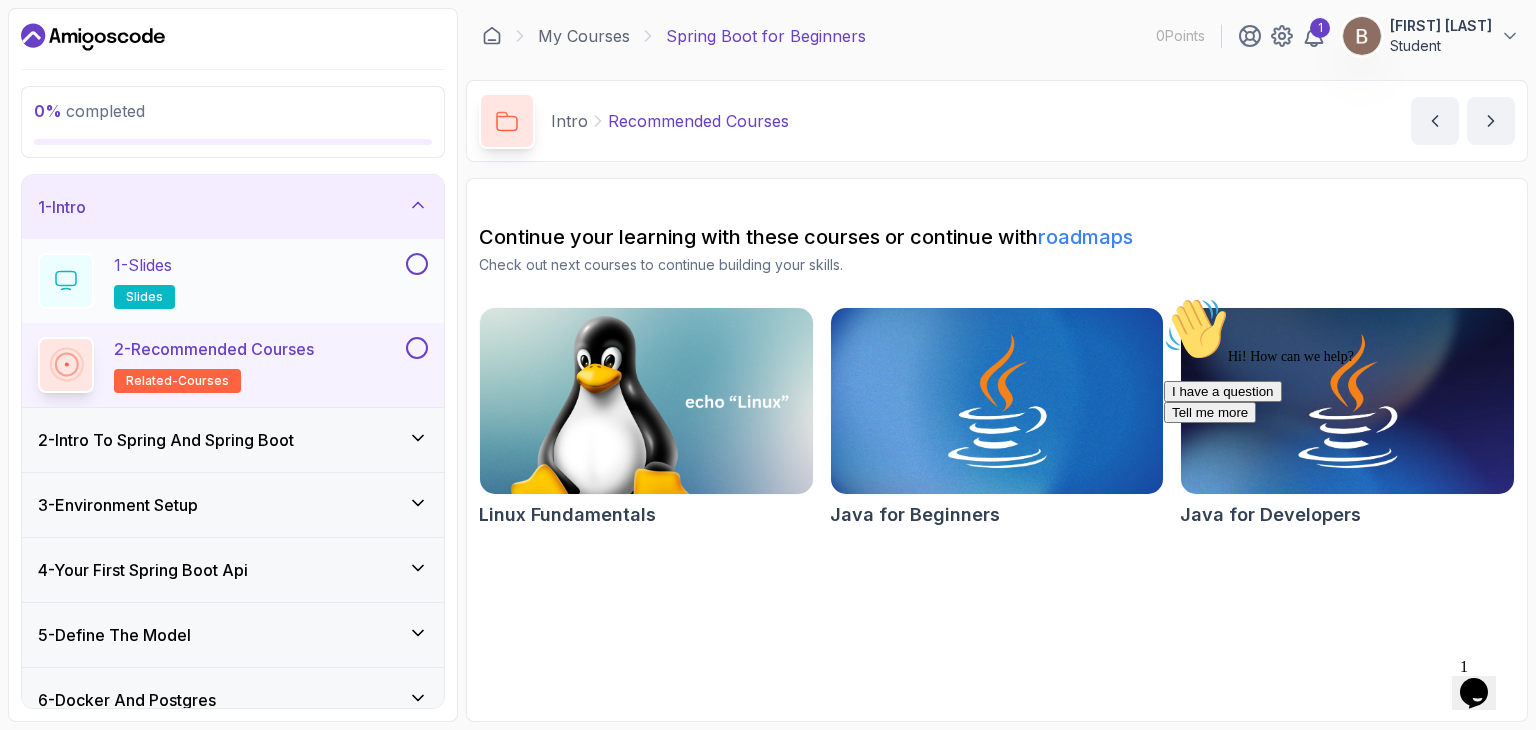 click at bounding box center (417, 264) 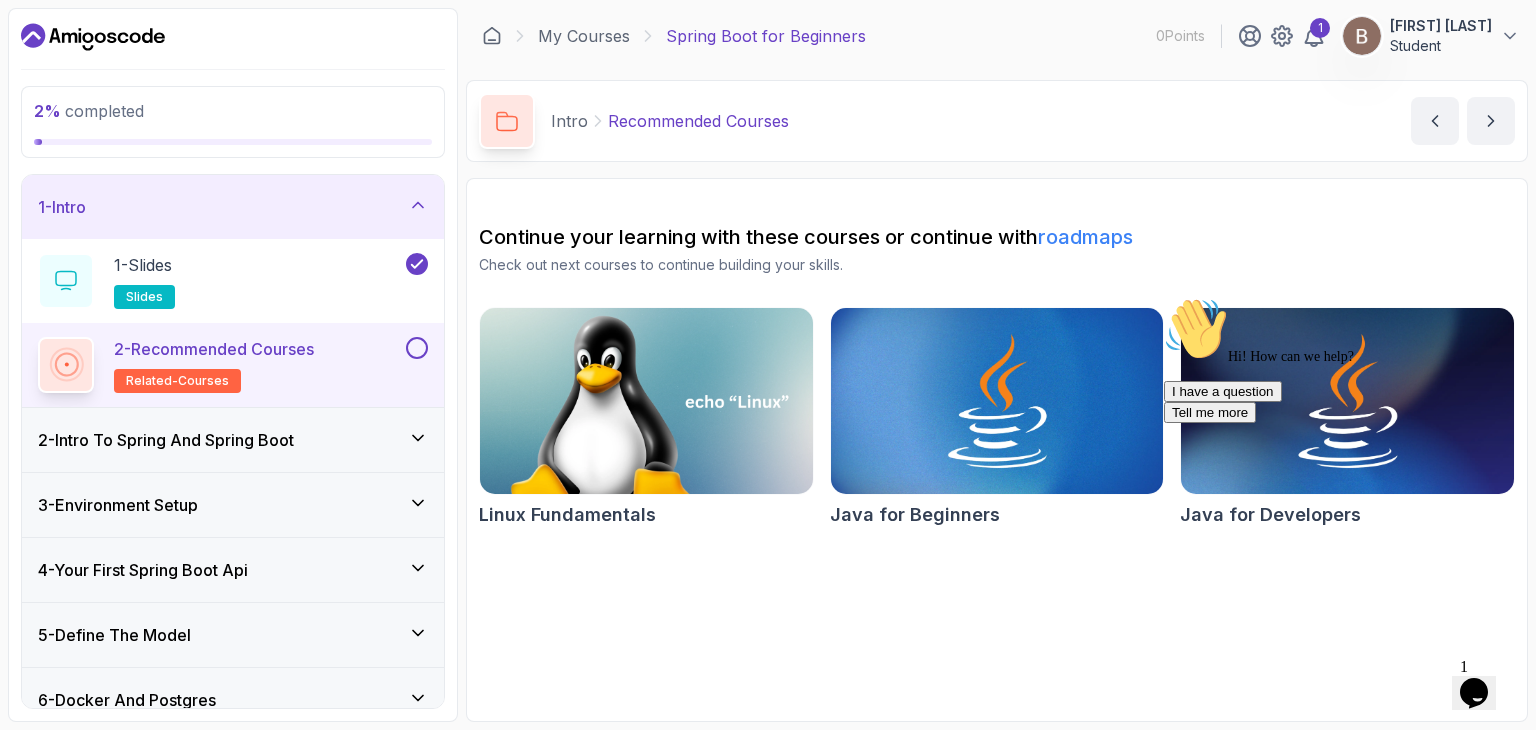 click at bounding box center (417, 348) 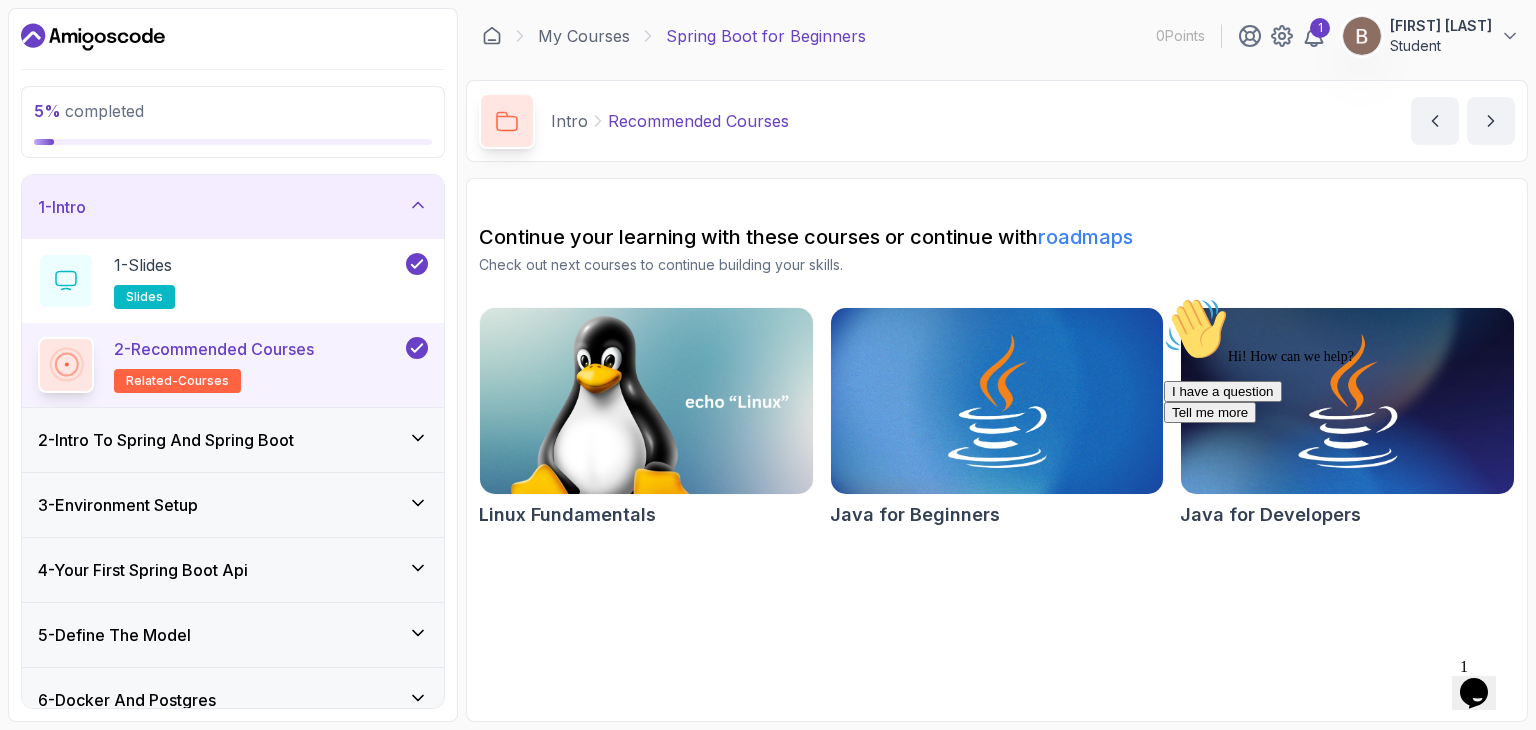 click on "2  -  Intro To Spring And Spring Boot" at bounding box center (233, 440) 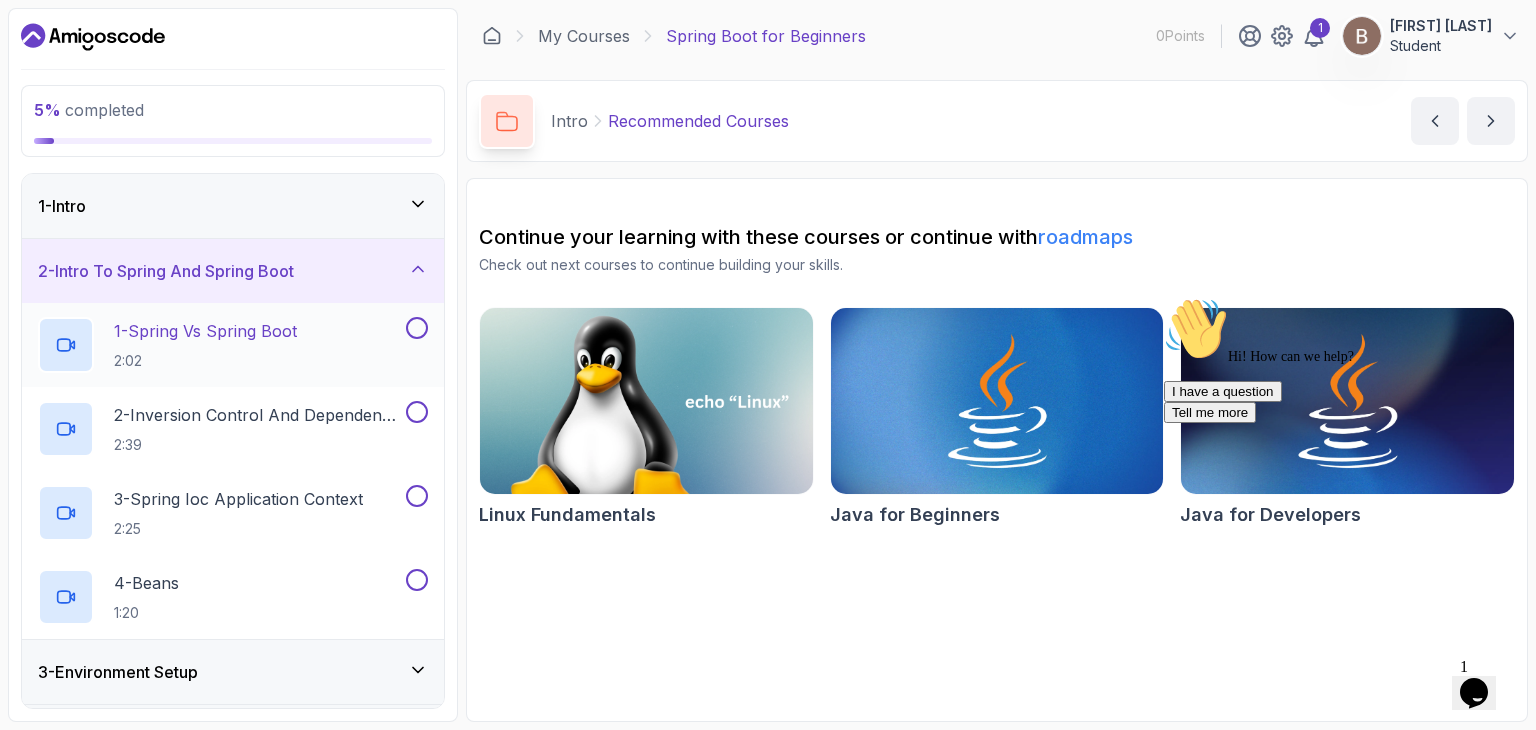click on "1  -  Spring Vs Spring Boot 2:02" at bounding box center [220, 345] 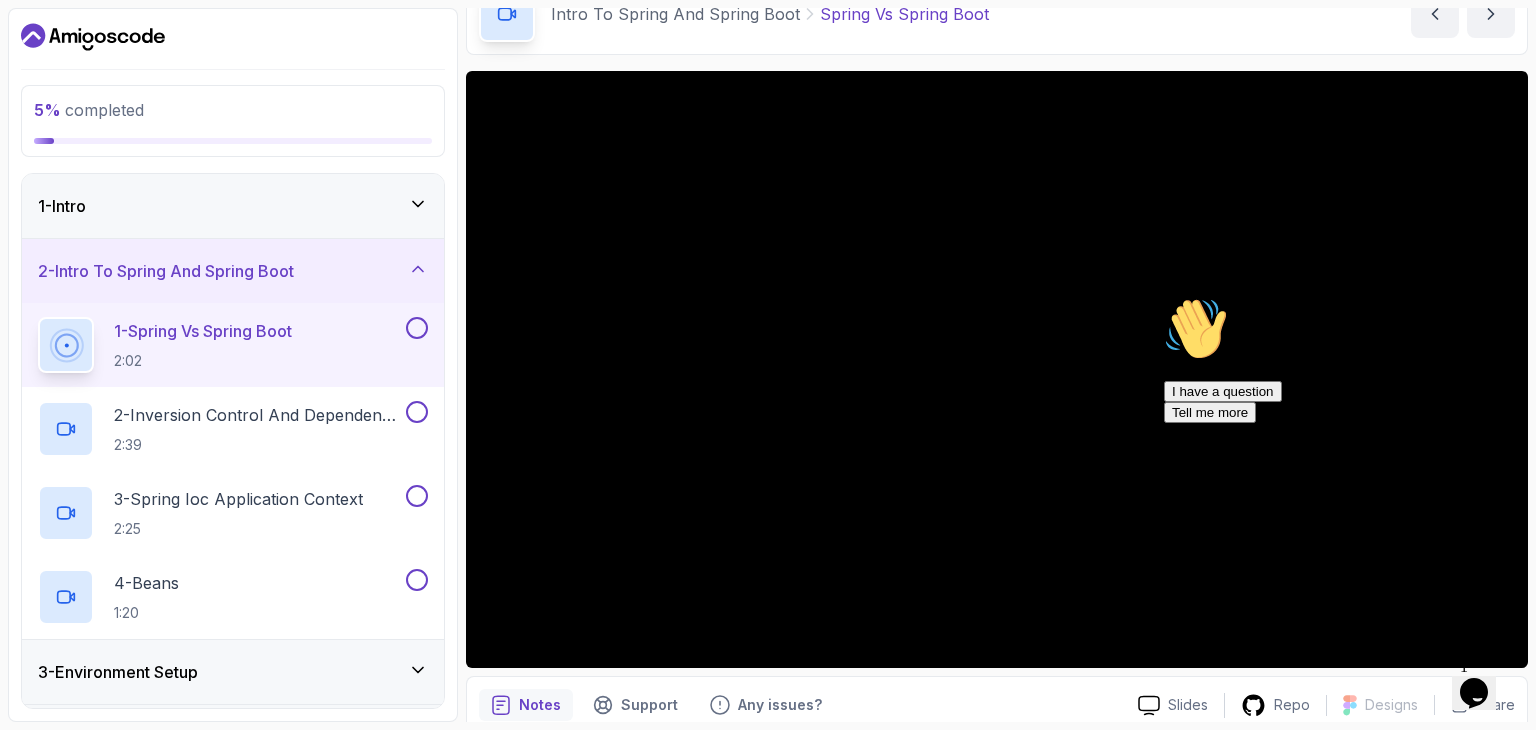 scroll, scrollTop: 88, scrollLeft: 0, axis: vertical 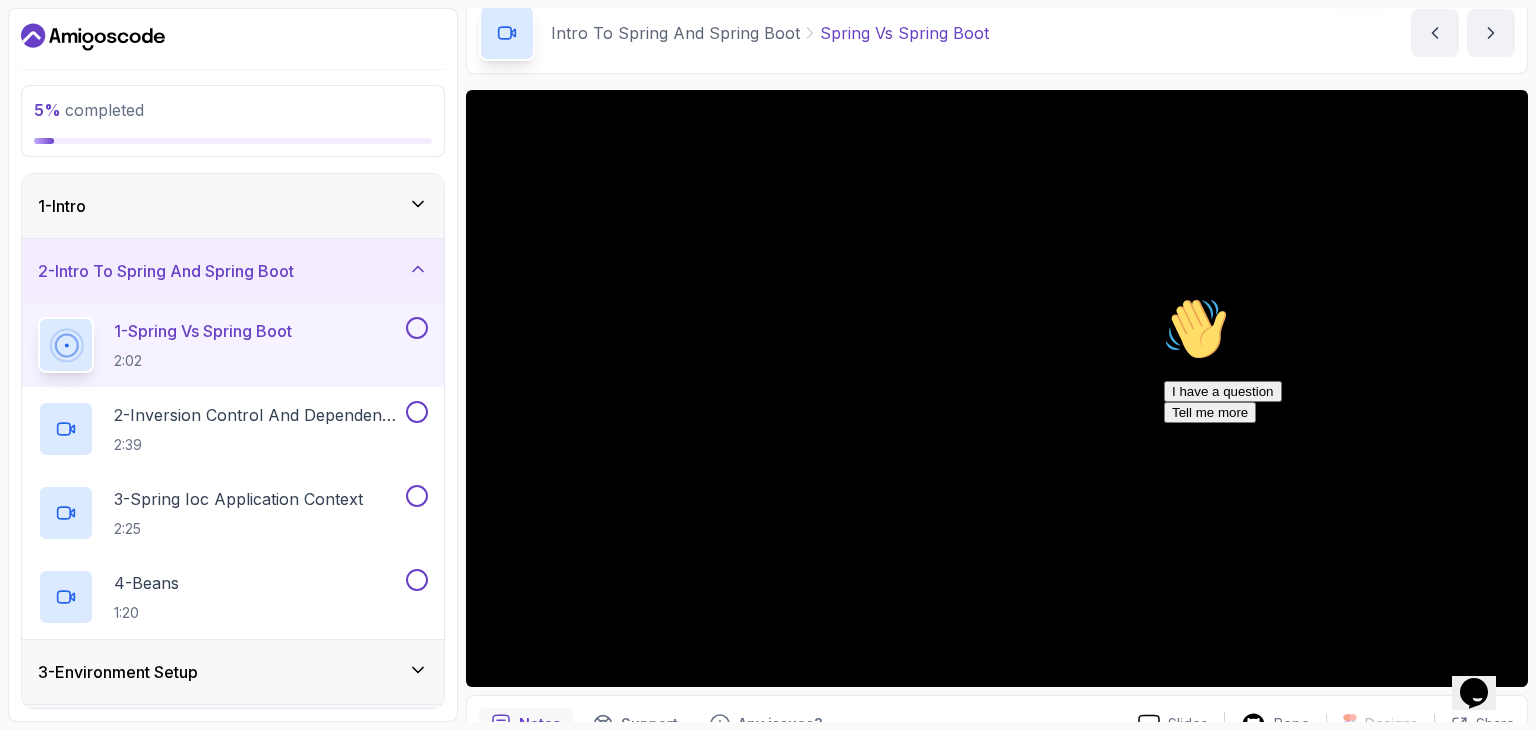 click at bounding box center (1344, 297) 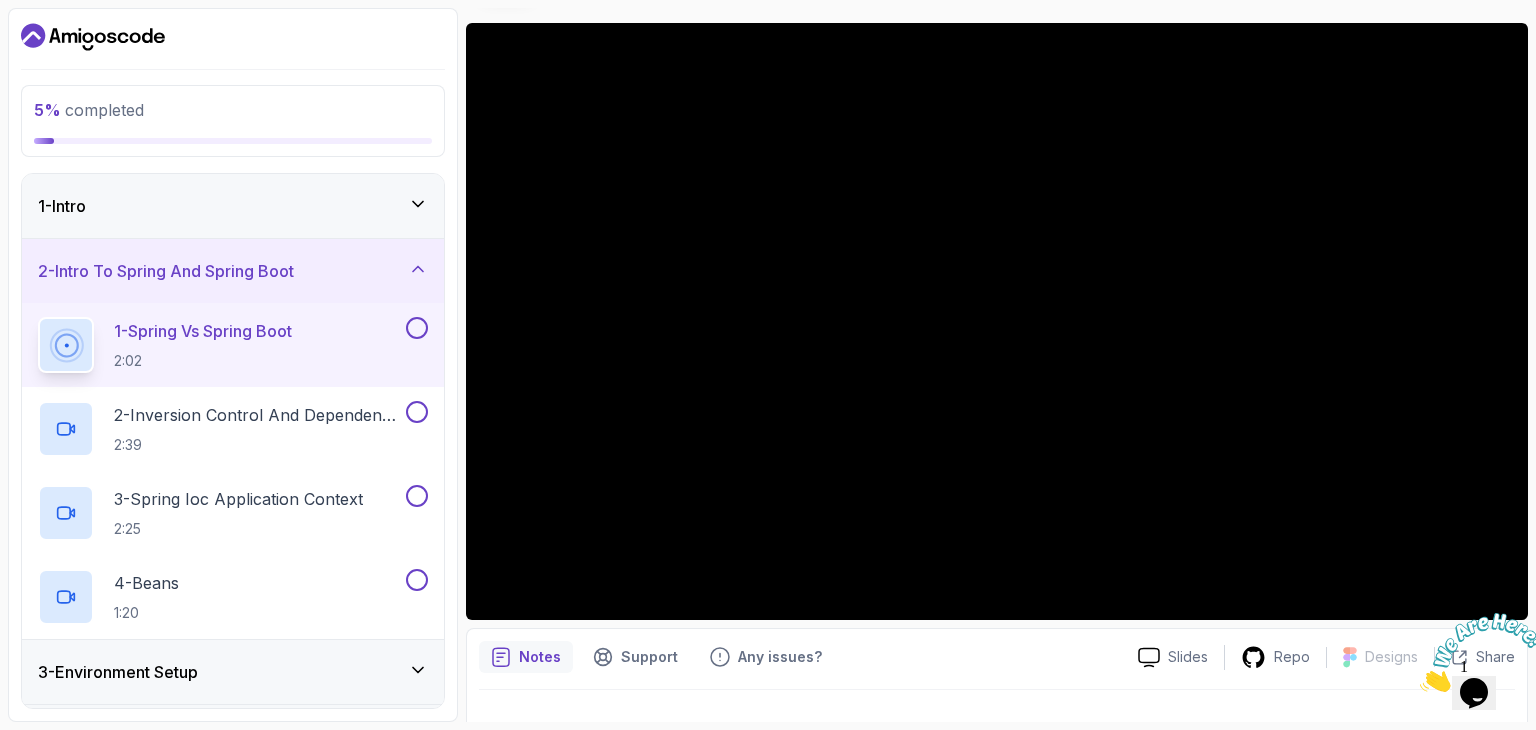 scroll, scrollTop: 192, scrollLeft: 0, axis: vertical 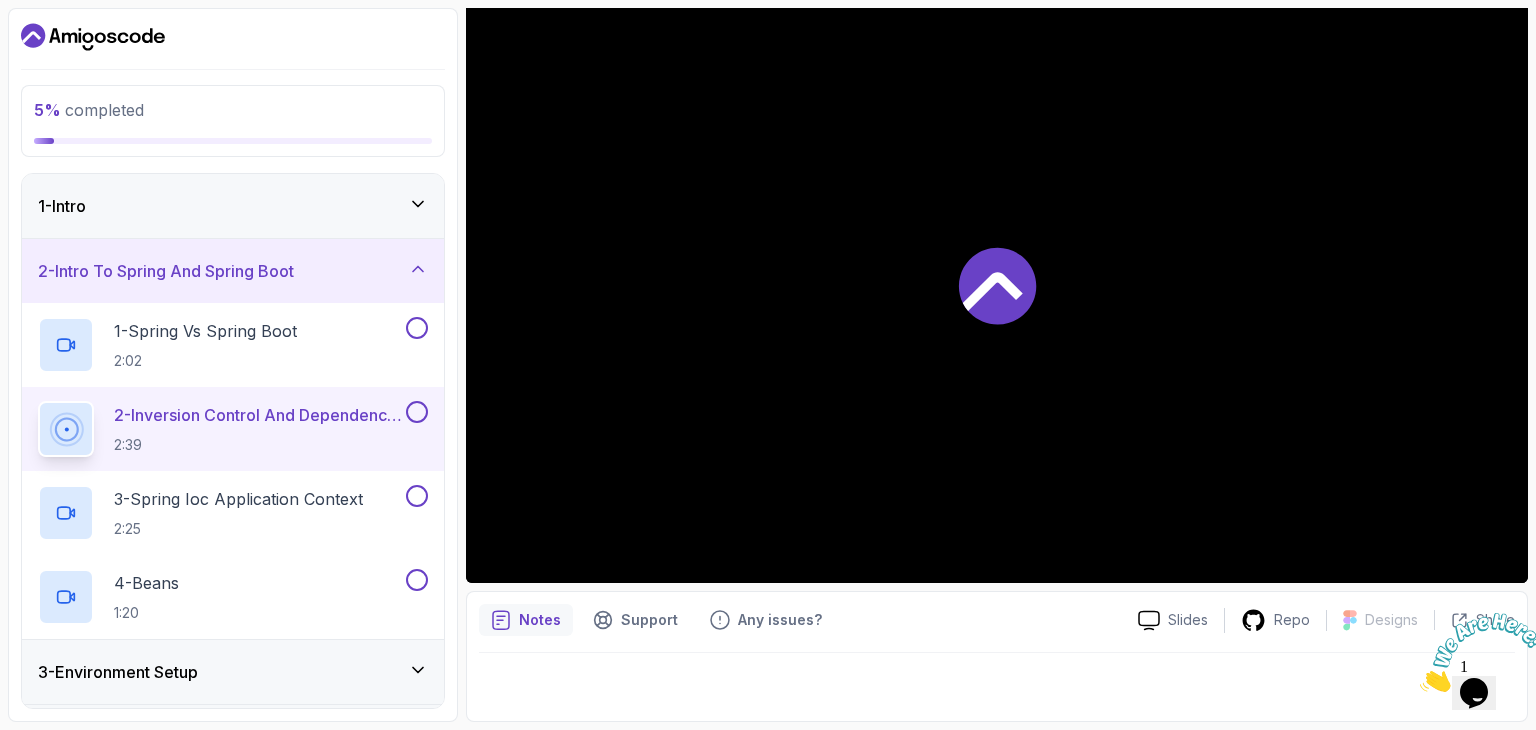 click at bounding box center (997, 284) 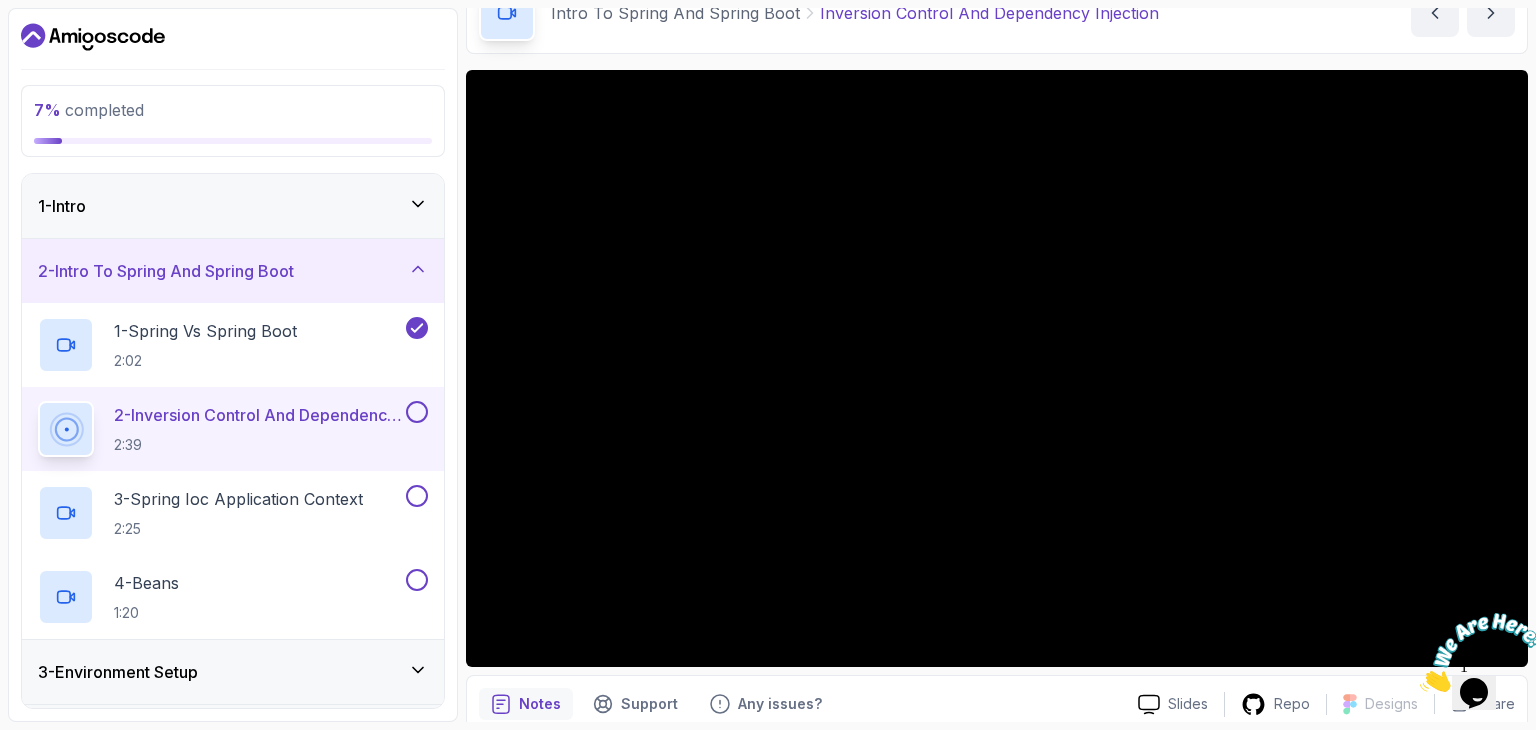 scroll, scrollTop: 111, scrollLeft: 0, axis: vertical 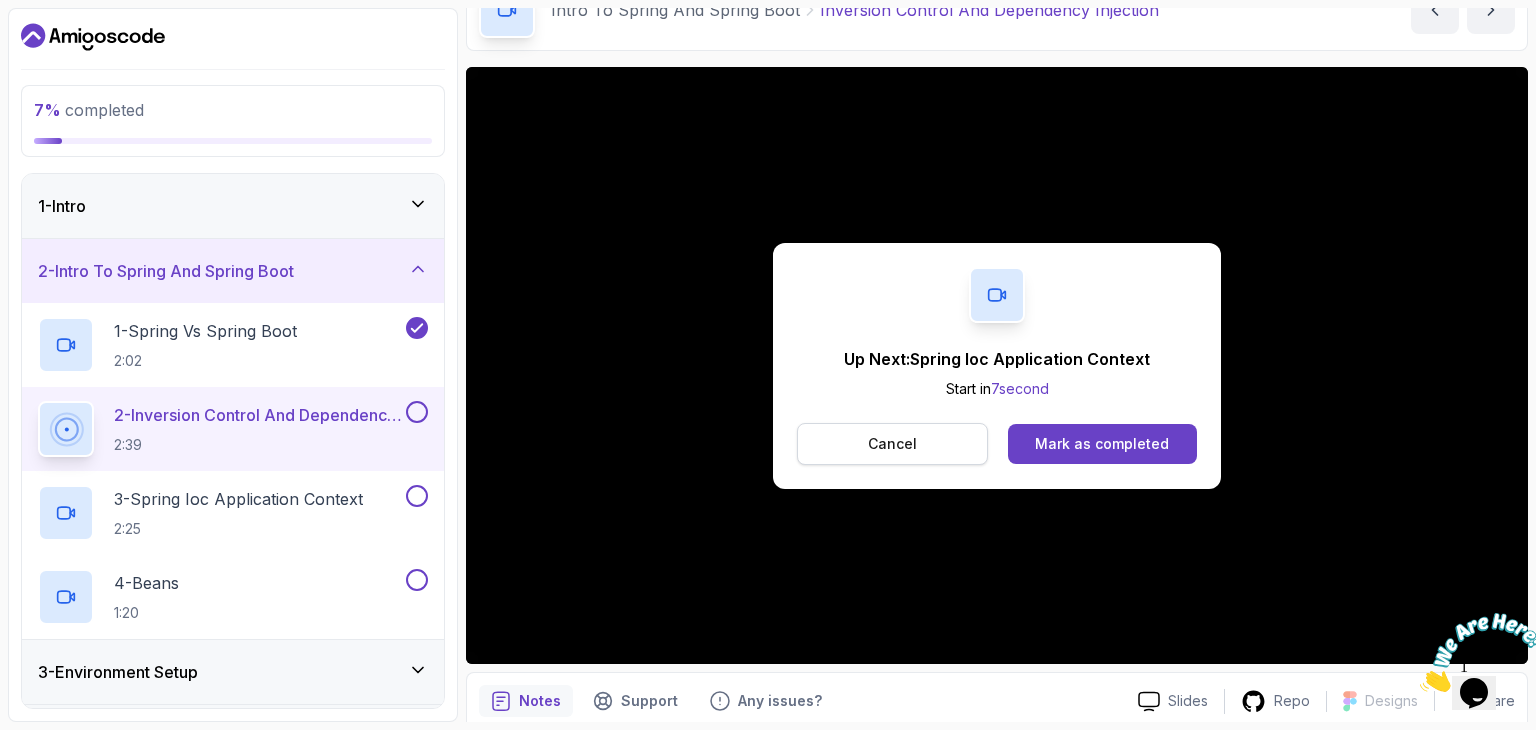 click on "Cancel" at bounding box center [892, 444] 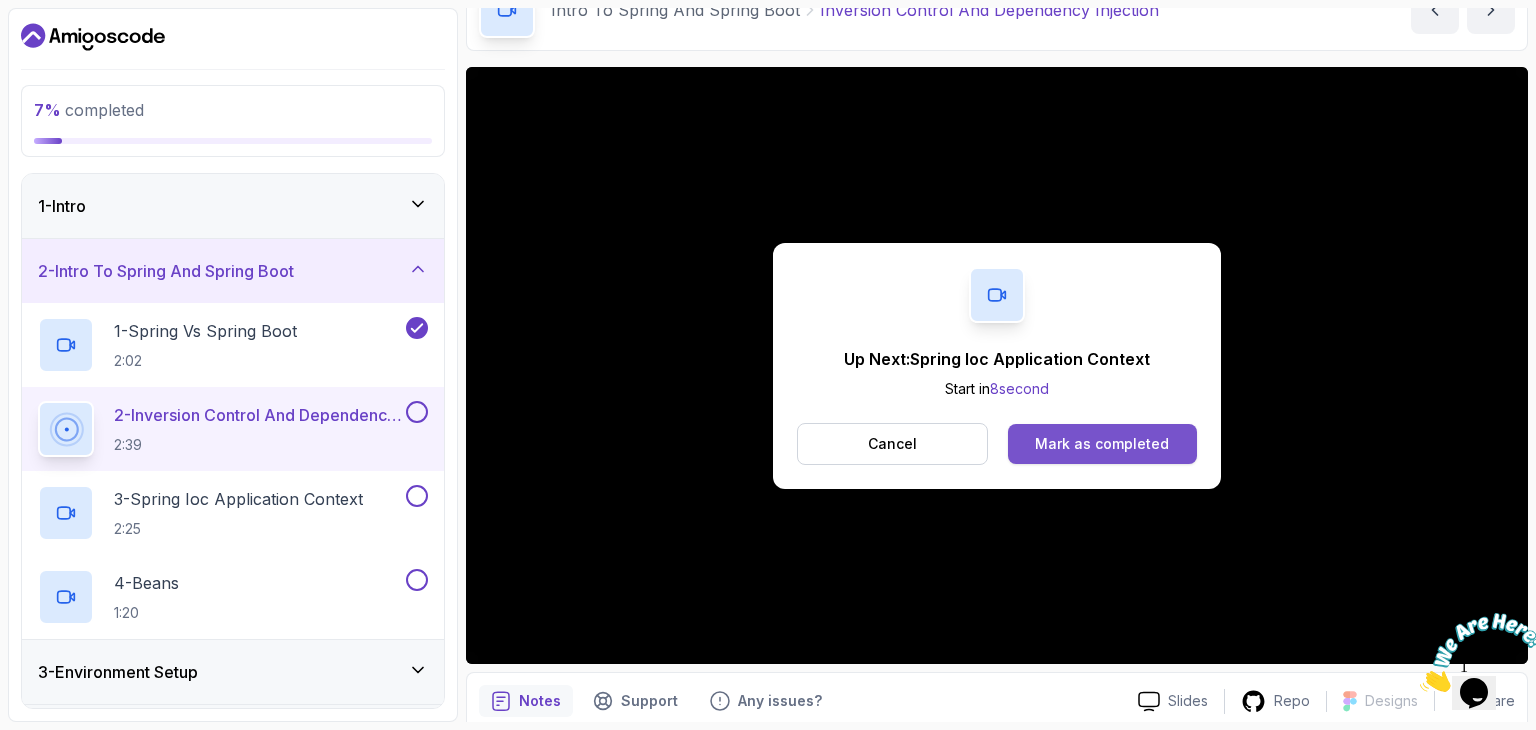 click on "Mark as completed" at bounding box center [1102, 444] 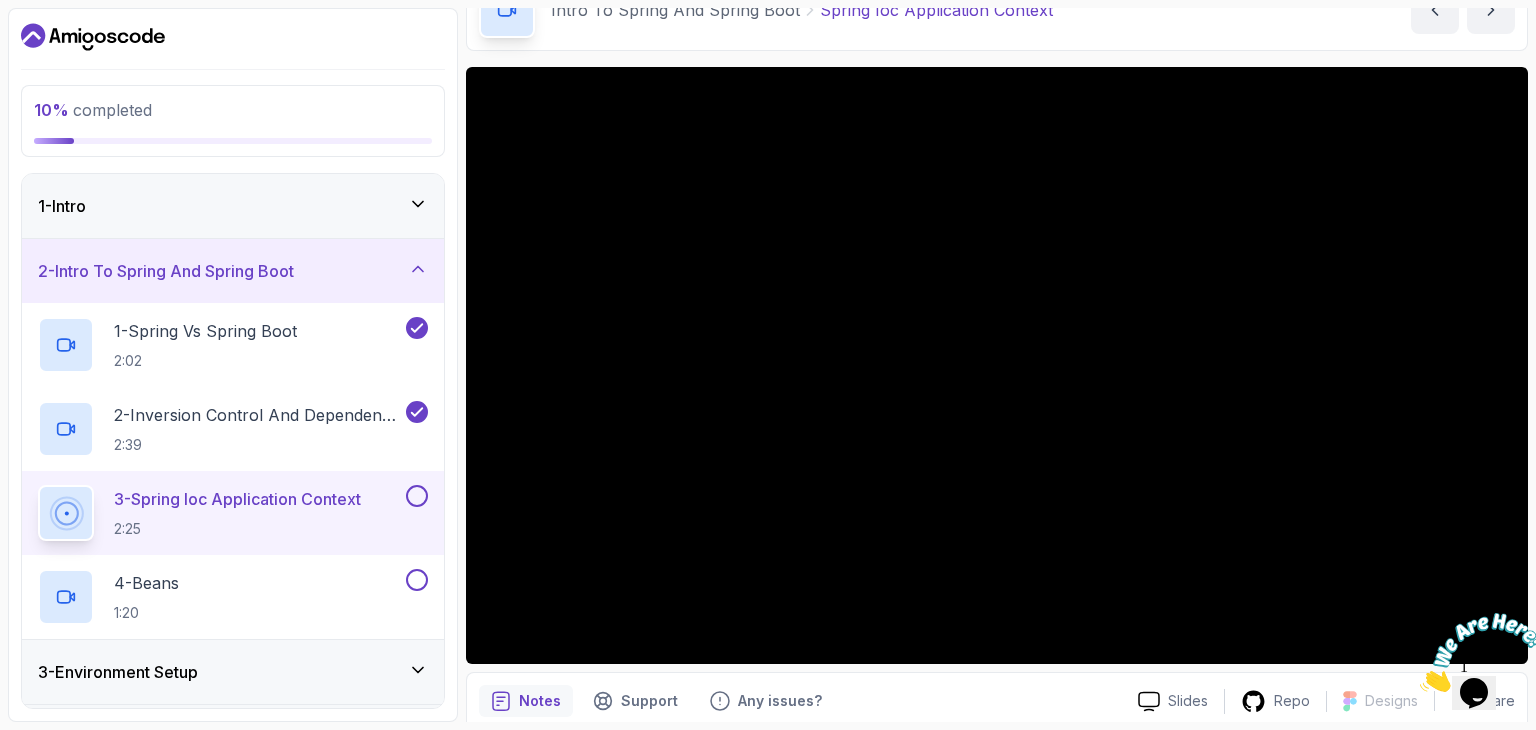scroll, scrollTop: 192, scrollLeft: 0, axis: vertical 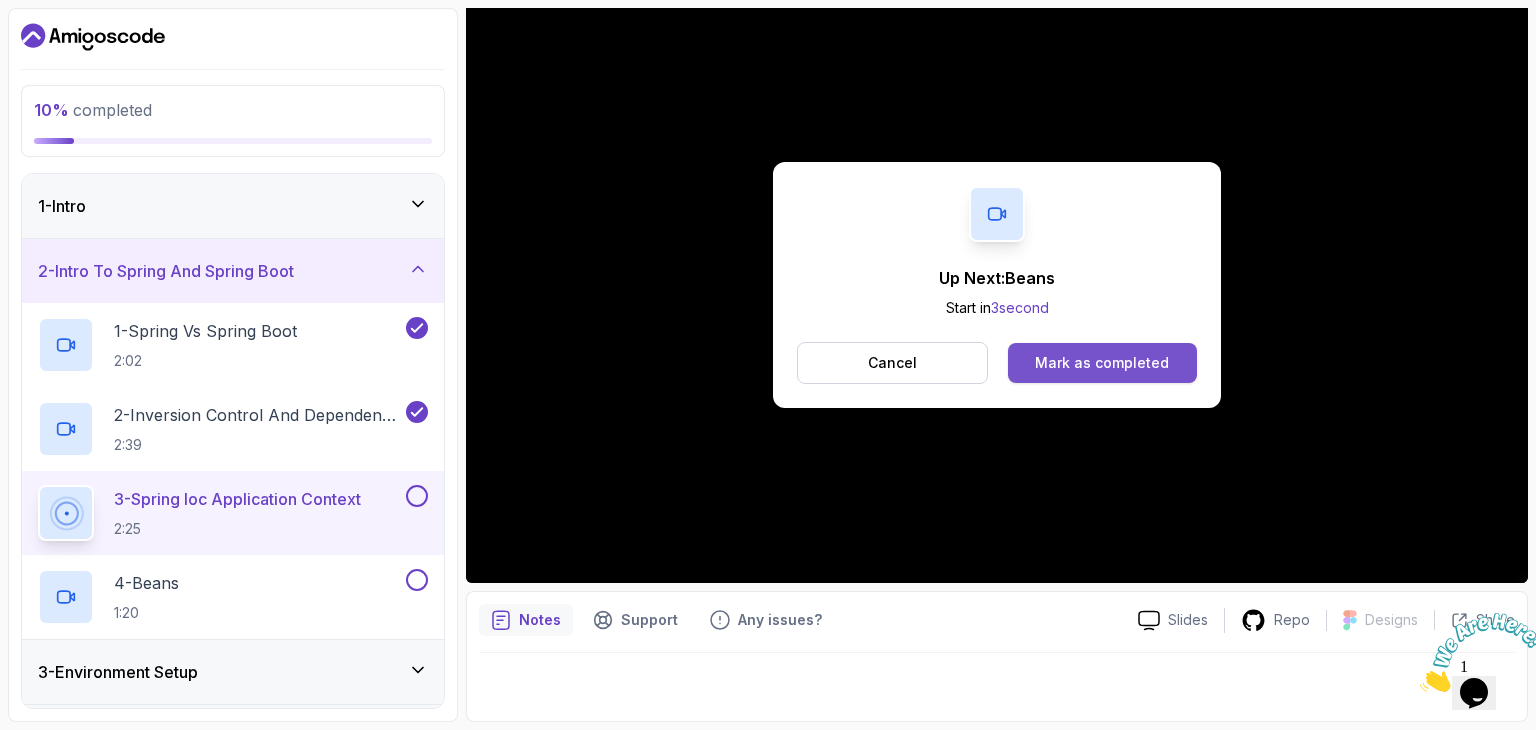 click on "Mark as completed" at bounding box center [1102, 363] 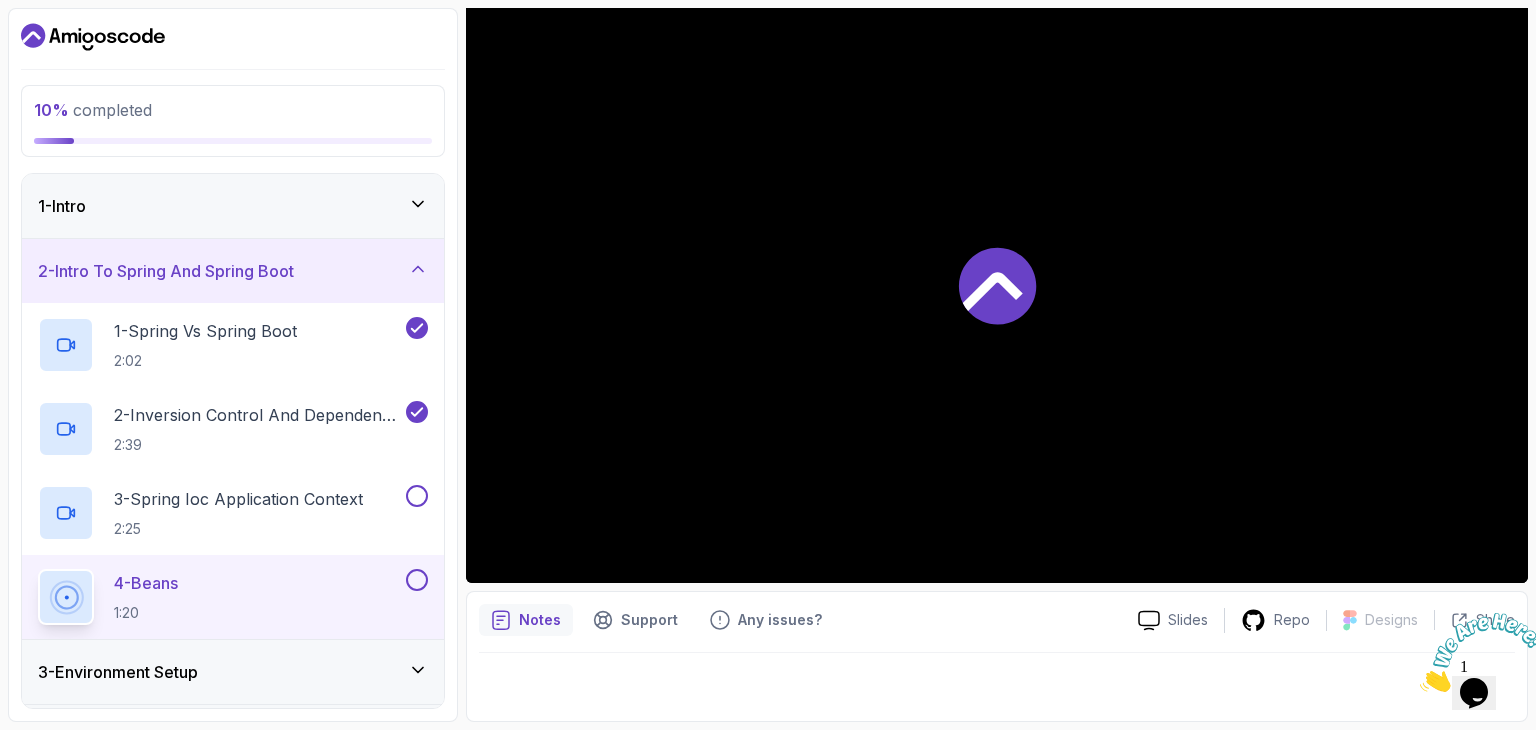 click at bounding box center [997, 284] 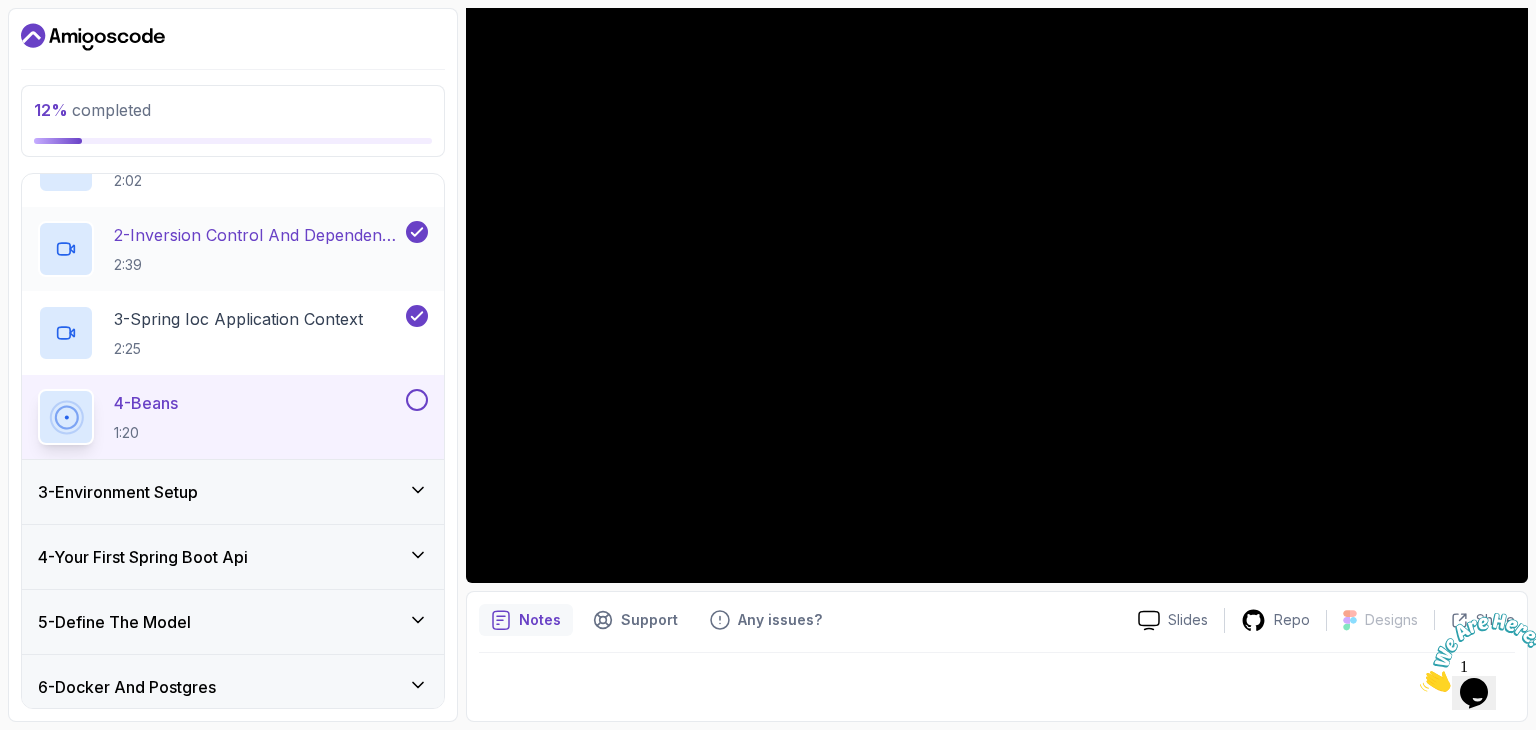 scroll, scrollTop: 186, scrollLeft: 0, axis: vertical 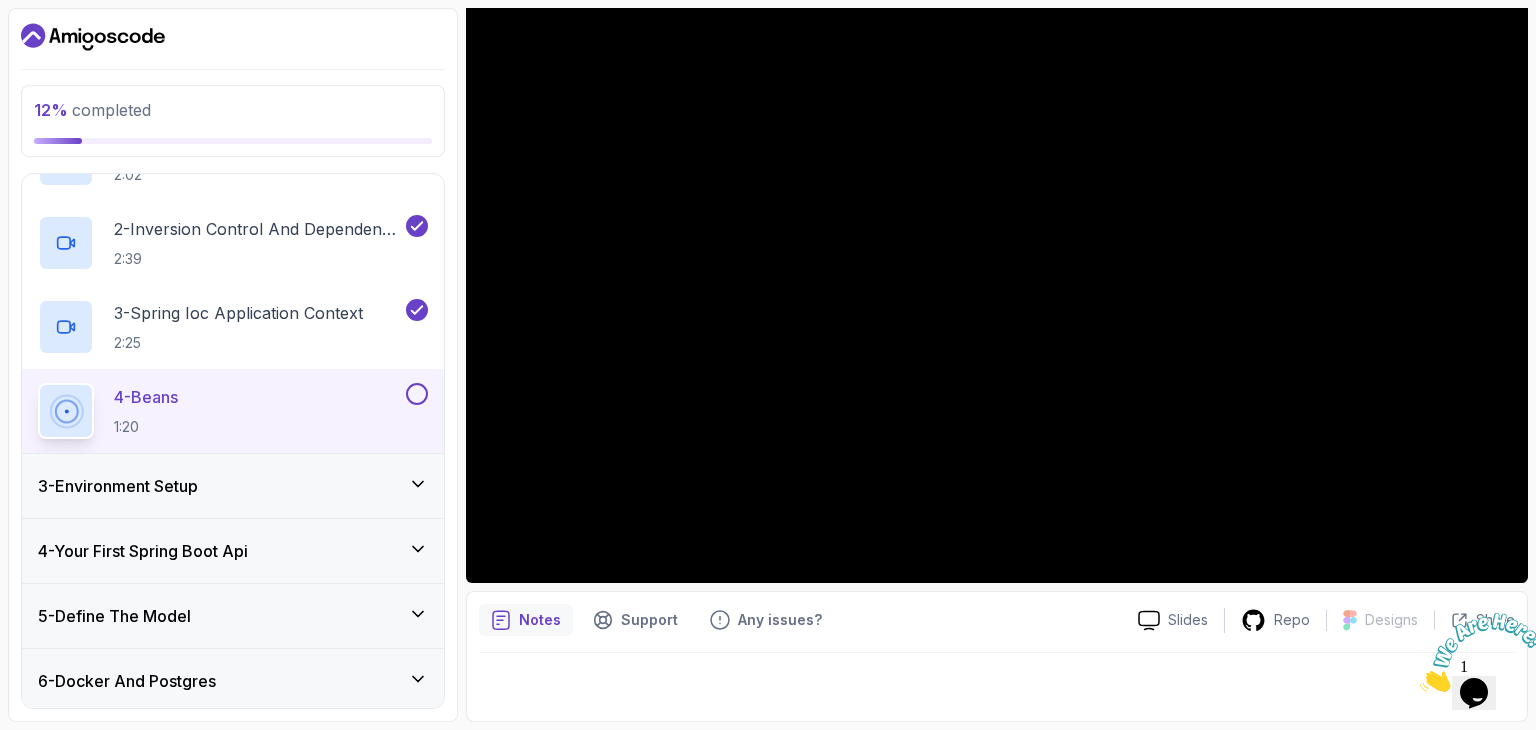 click on "3  -  Environment Setup" at bounding box center [118, 486] 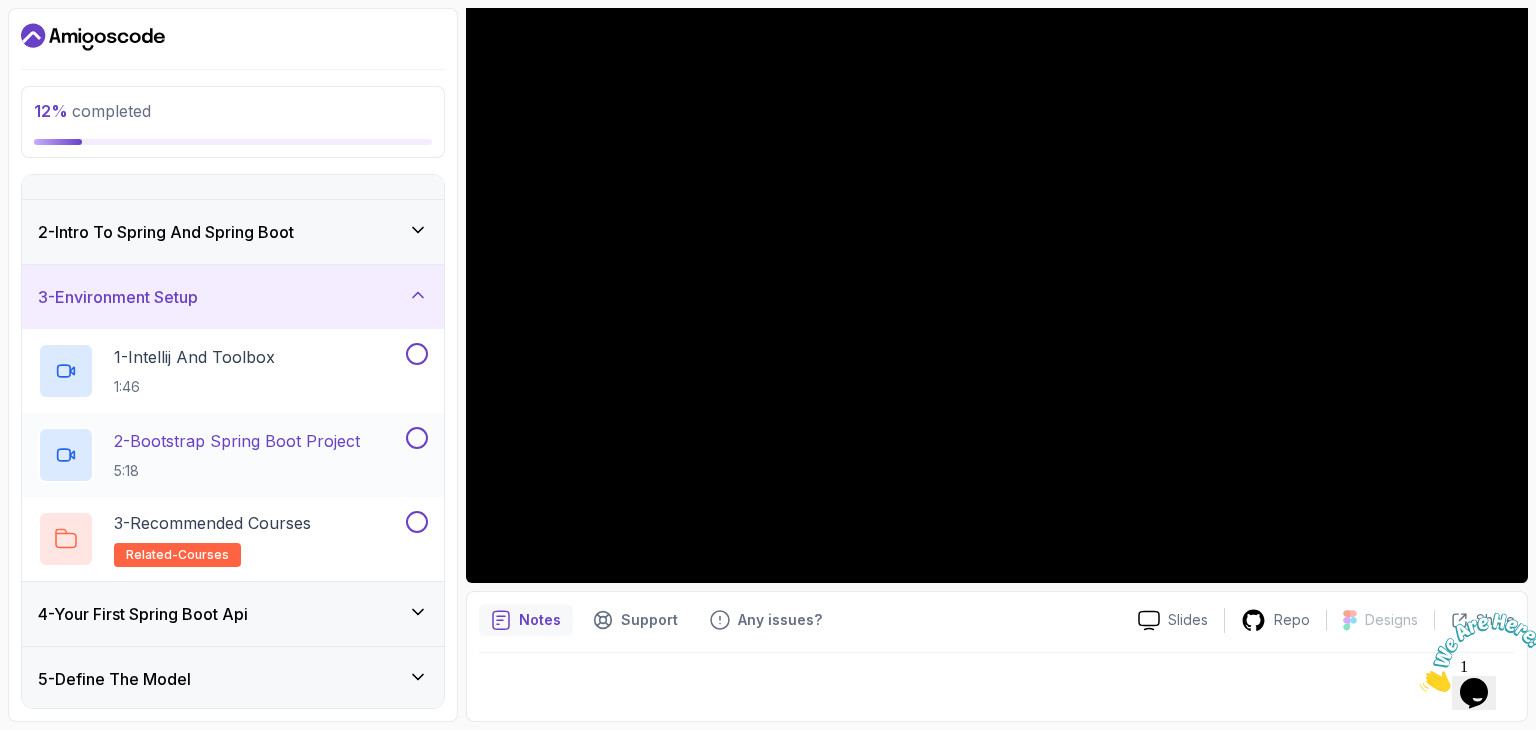 scroll, scrollTop: 0, scrollLeft: 0, axis: both 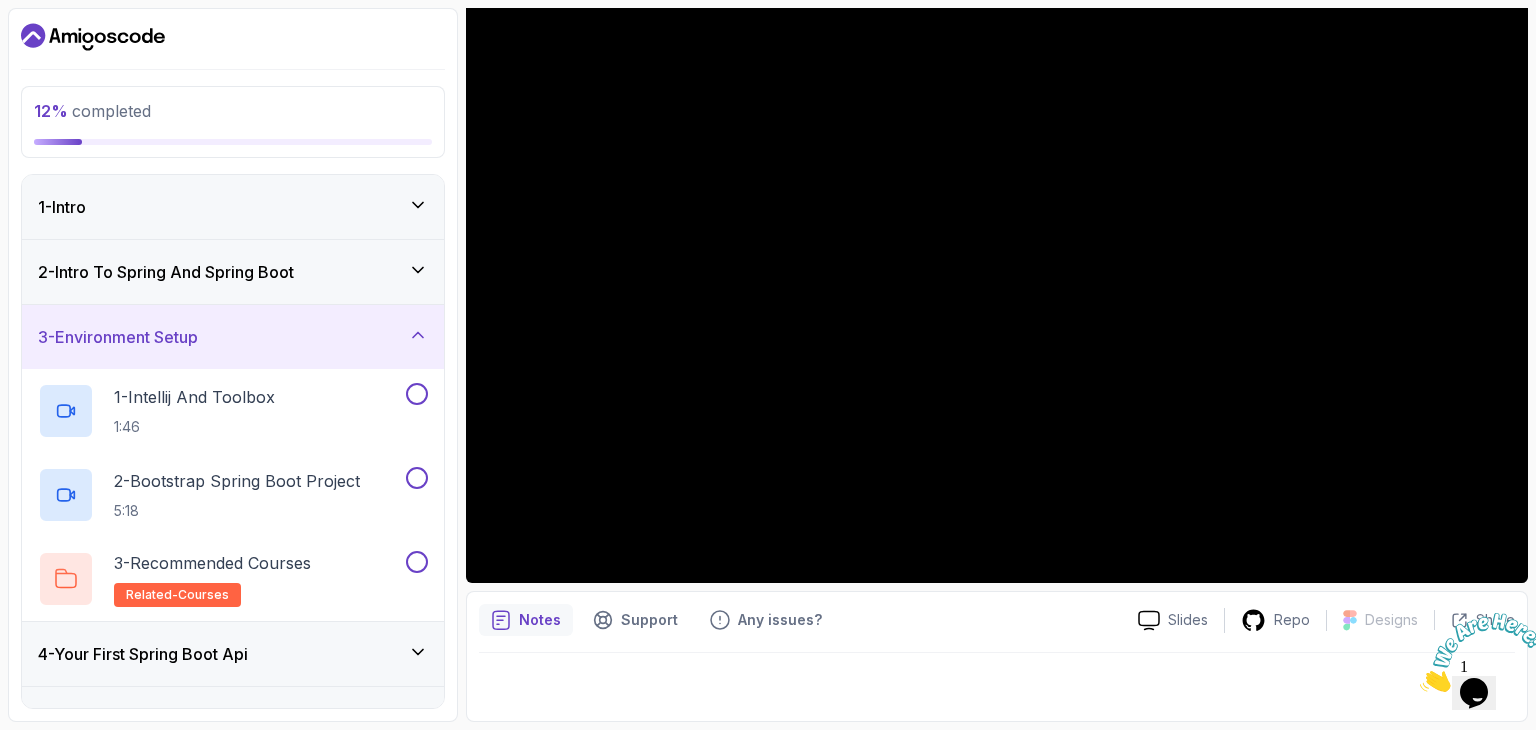 click on "2  -  Intro To Spring And Spring Boot" at bounding box center [233, 272] 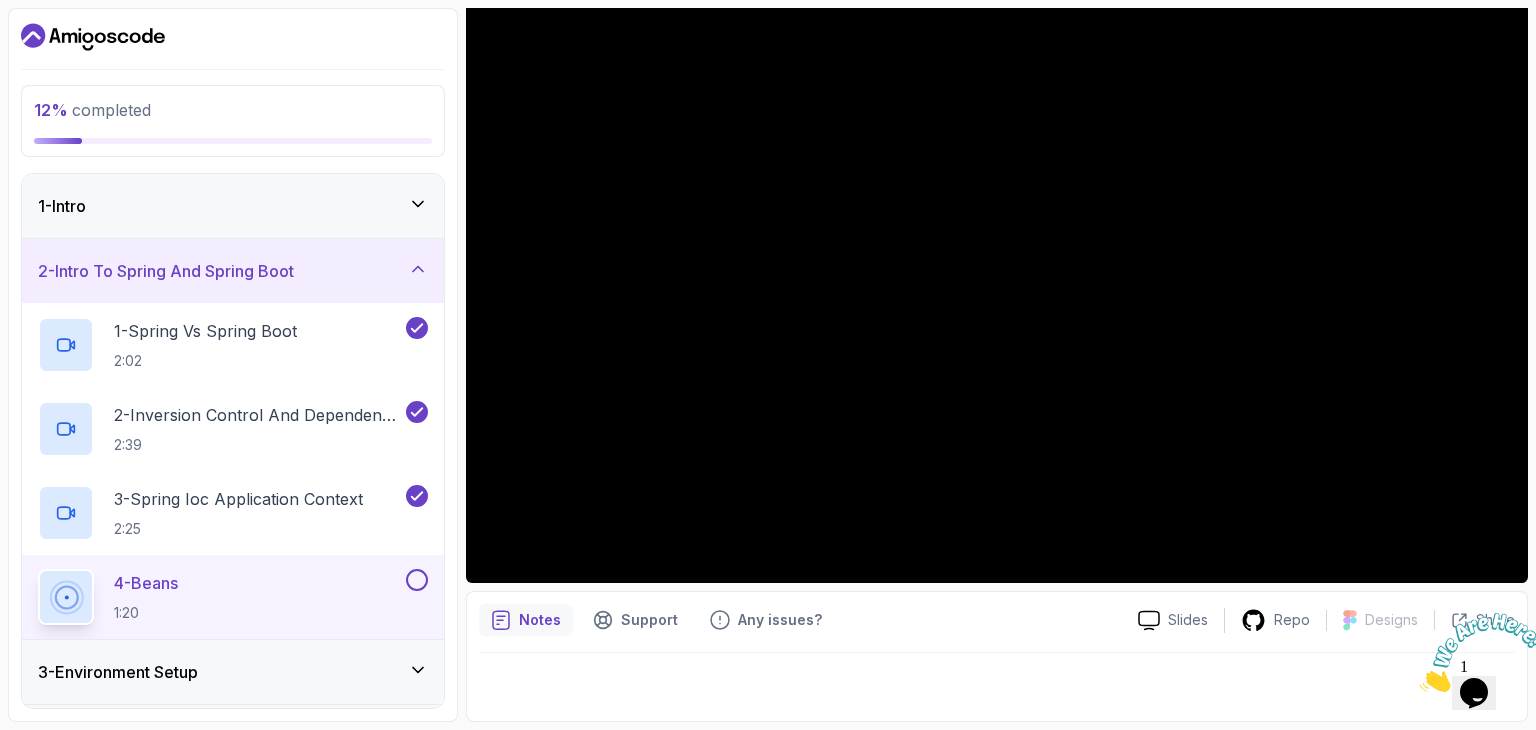 click on "2  -  Intro To Spring And Spring Boot" at bounding box center (233, 271) 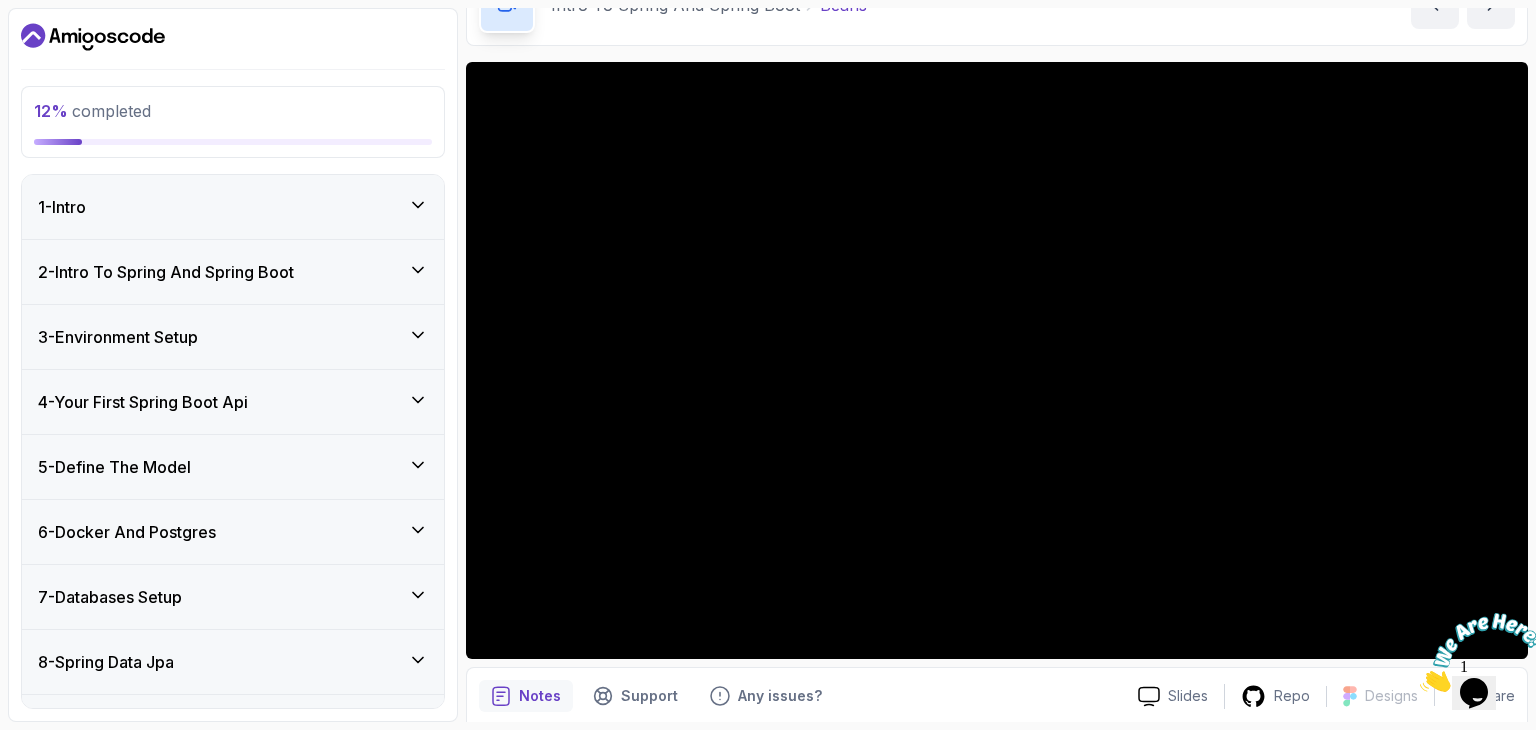scroll, scrollTop: 120, scrollLeft: 0, axis: vertical 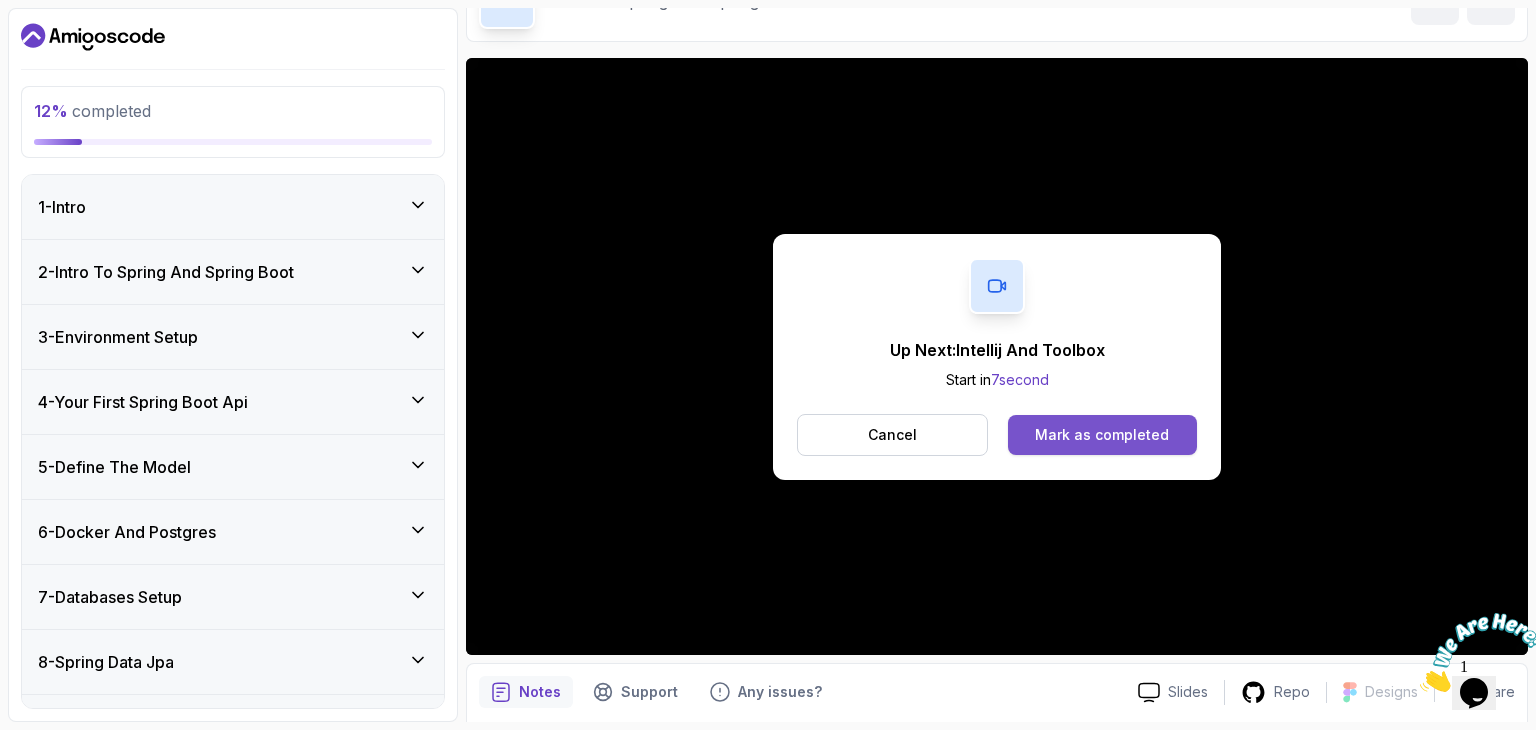 click on "Mark as completed" at bounding box center [1102, 435] 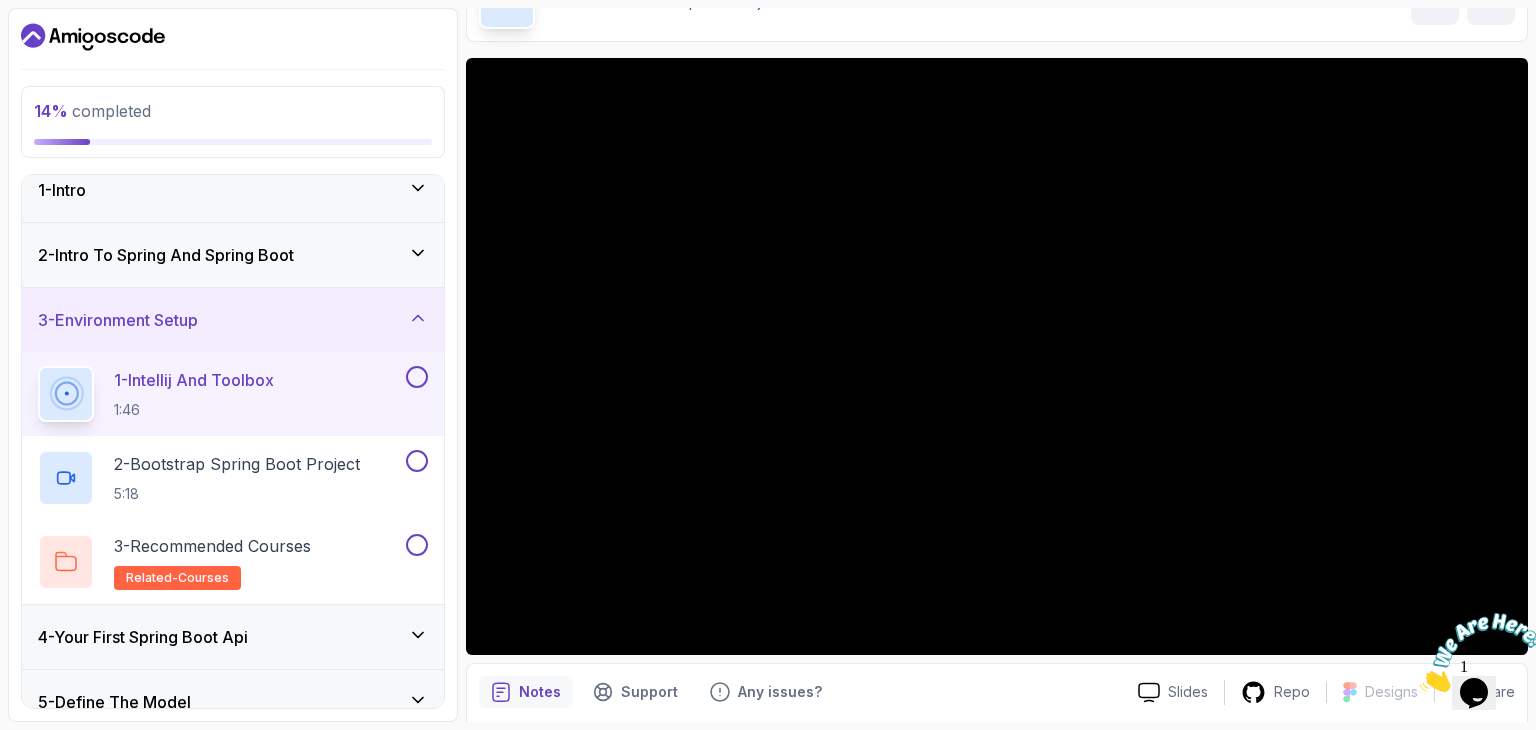 scroll, scrollTop: 0, scrollLeft: 0, axis: both 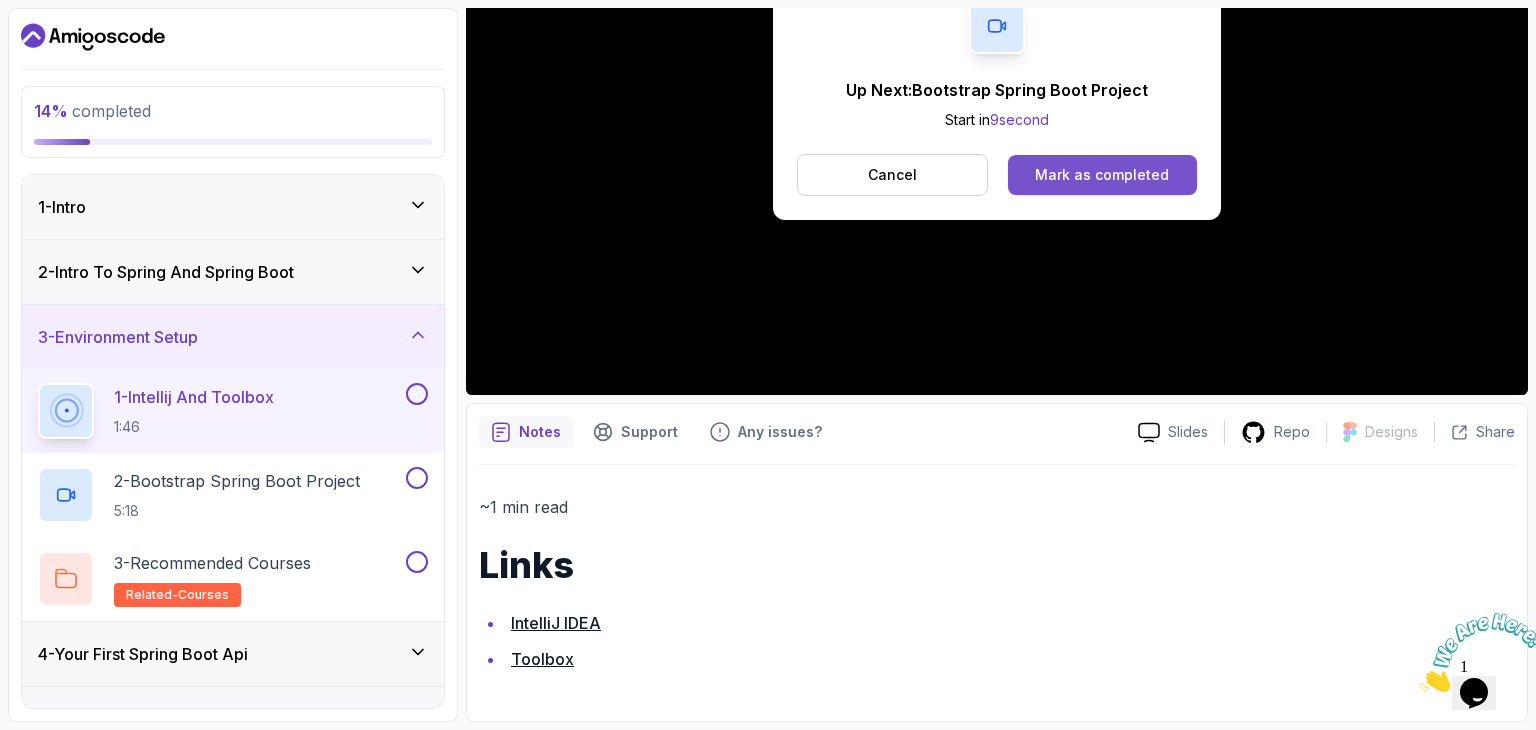 click on "Mark as completed" at bounding box center (1102, 175) 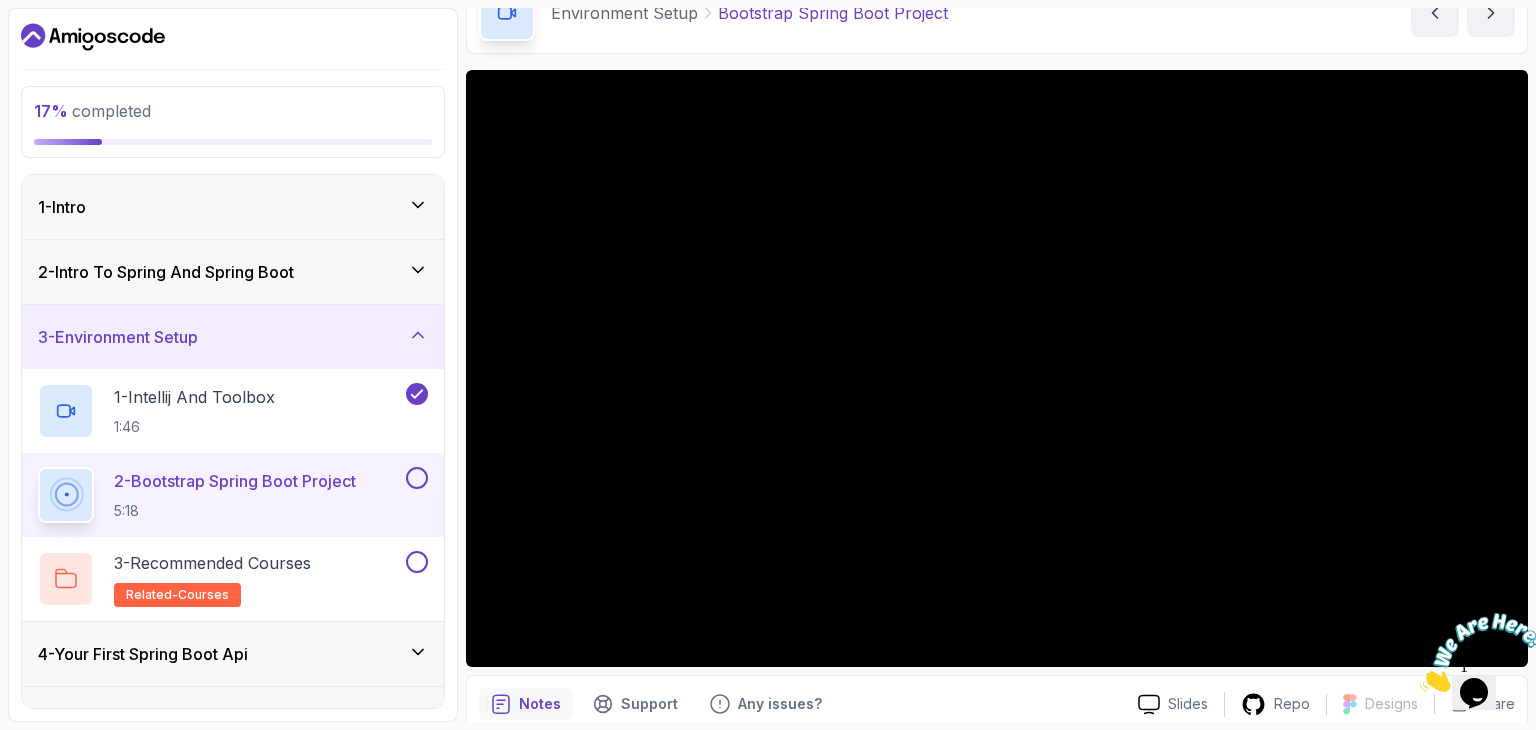 scroll, scrollTop: 94, scrollLeft: 0, axis: vertical 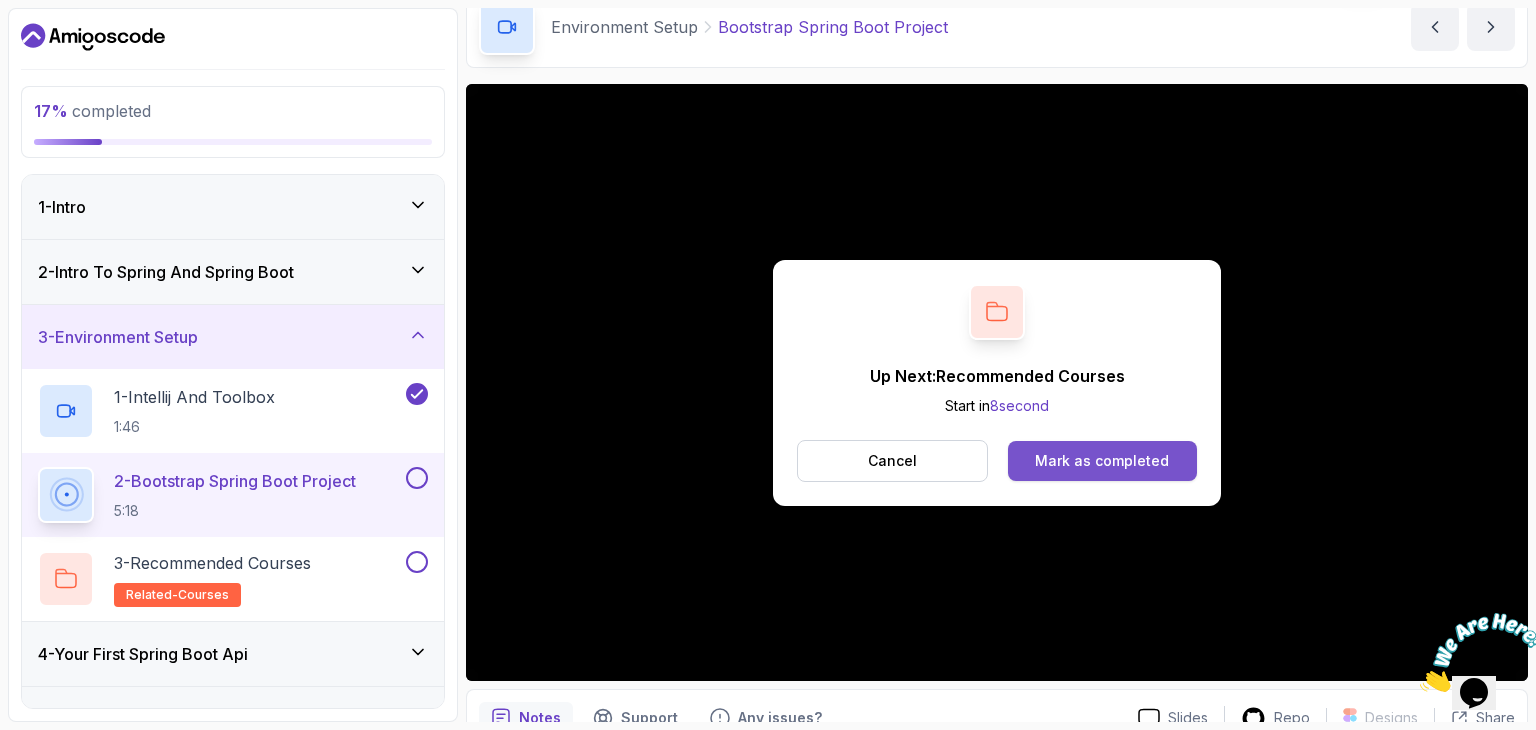 click on "Mark as completed" at bounding box center [1102, 461] 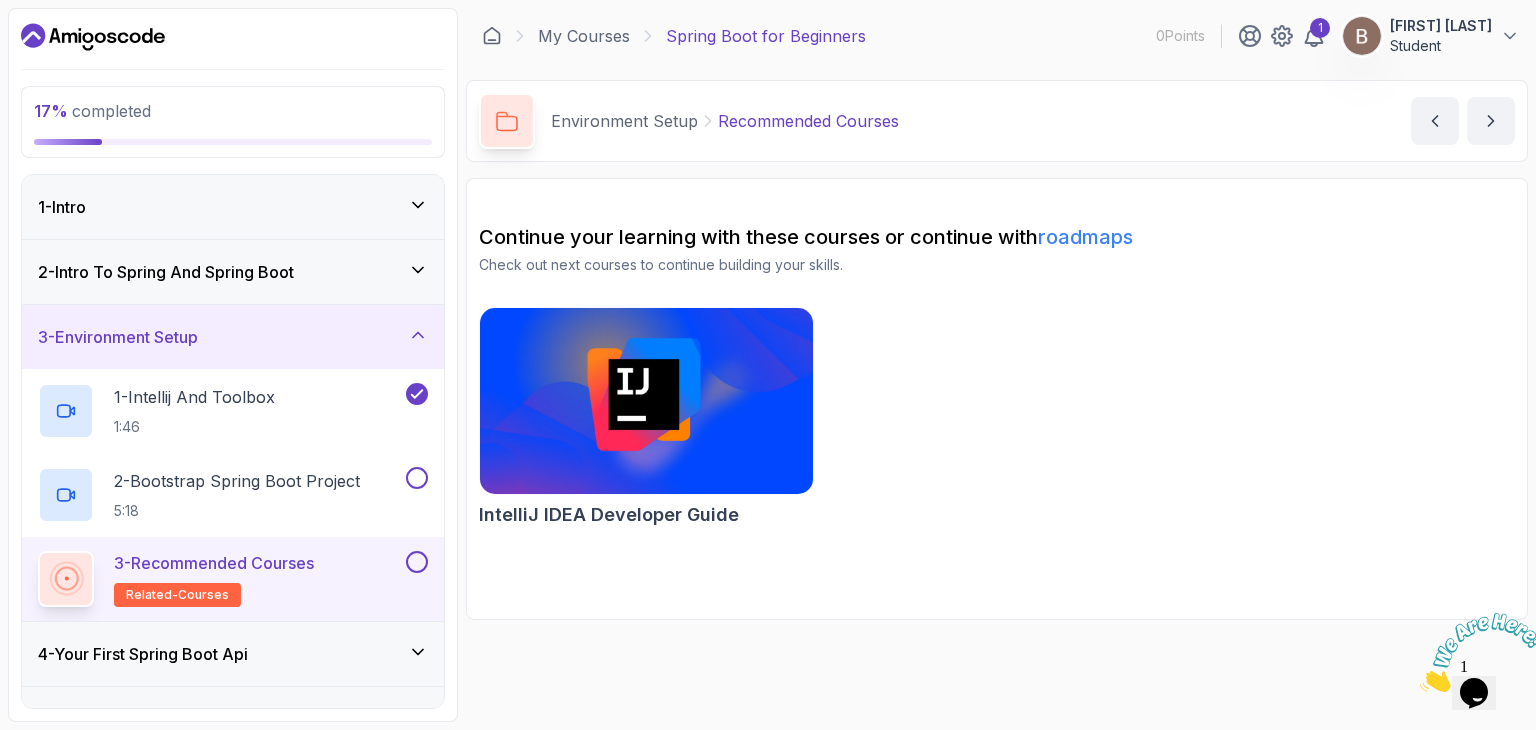 scroll, scrollTop: 0, scrollLeft: 0, axis: both 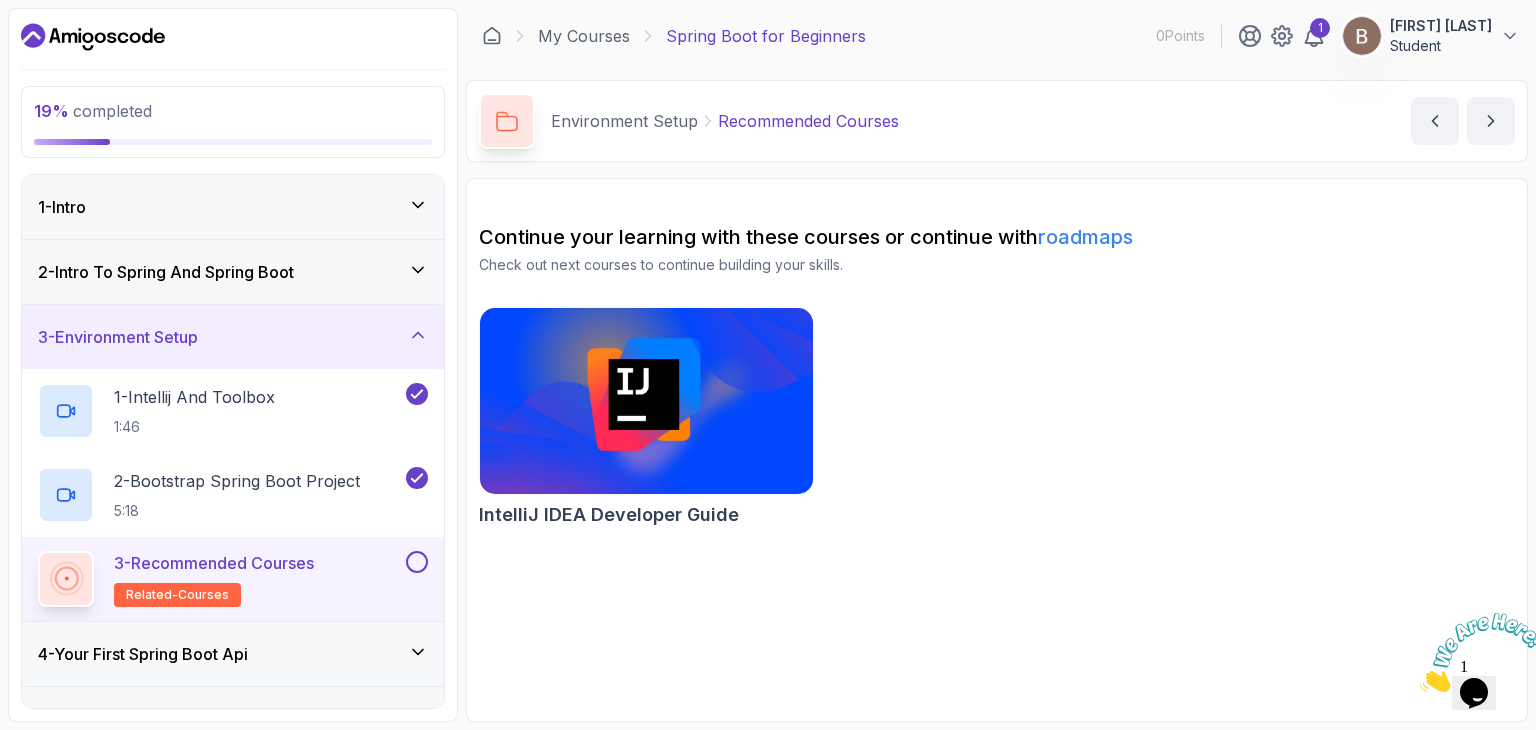 click at bounding box center [417, 562] 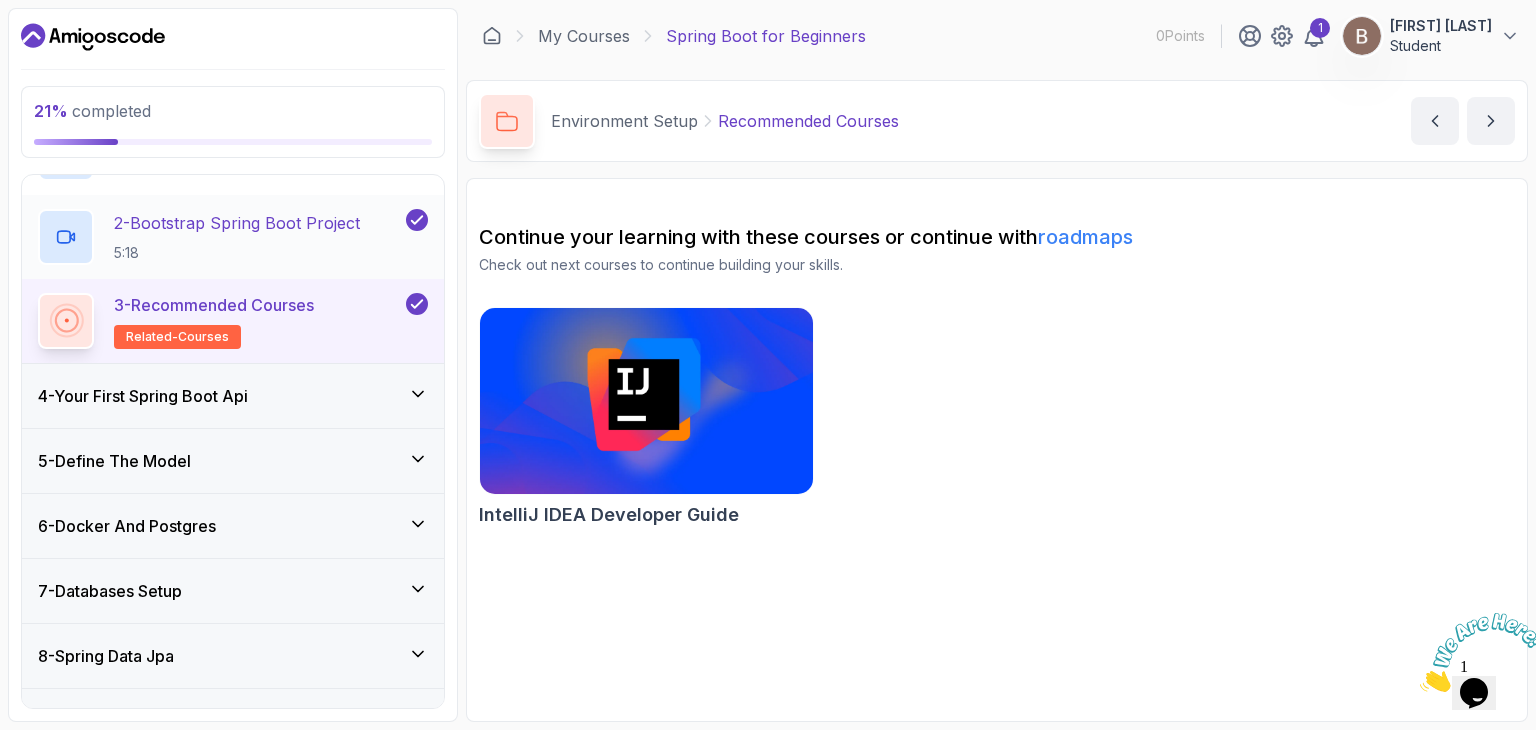 scroll, scrollTop: 259, scrollLeft: 0, axis: vertical 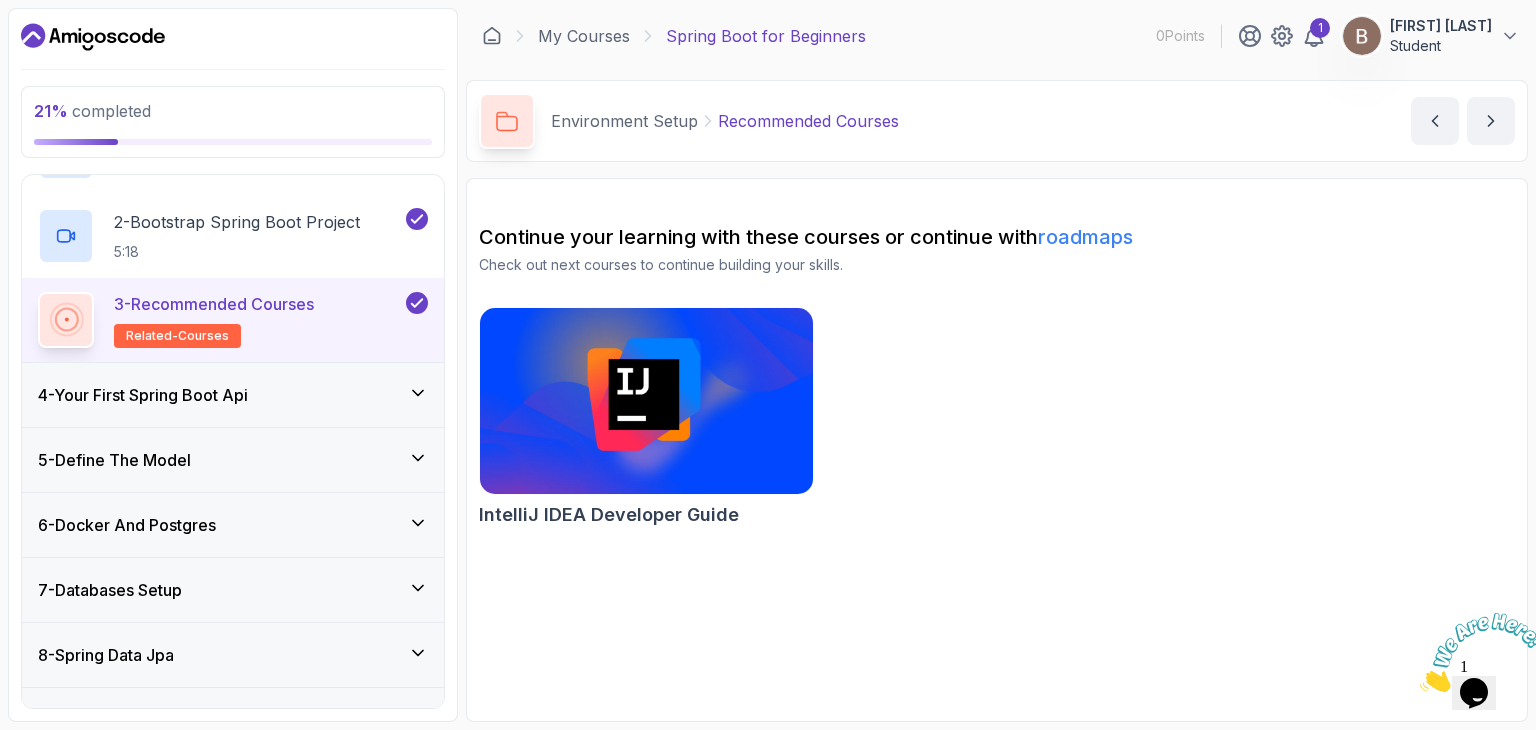 click on "4  -  Your First Spring Boot Api" at bounding box center [233, 395] 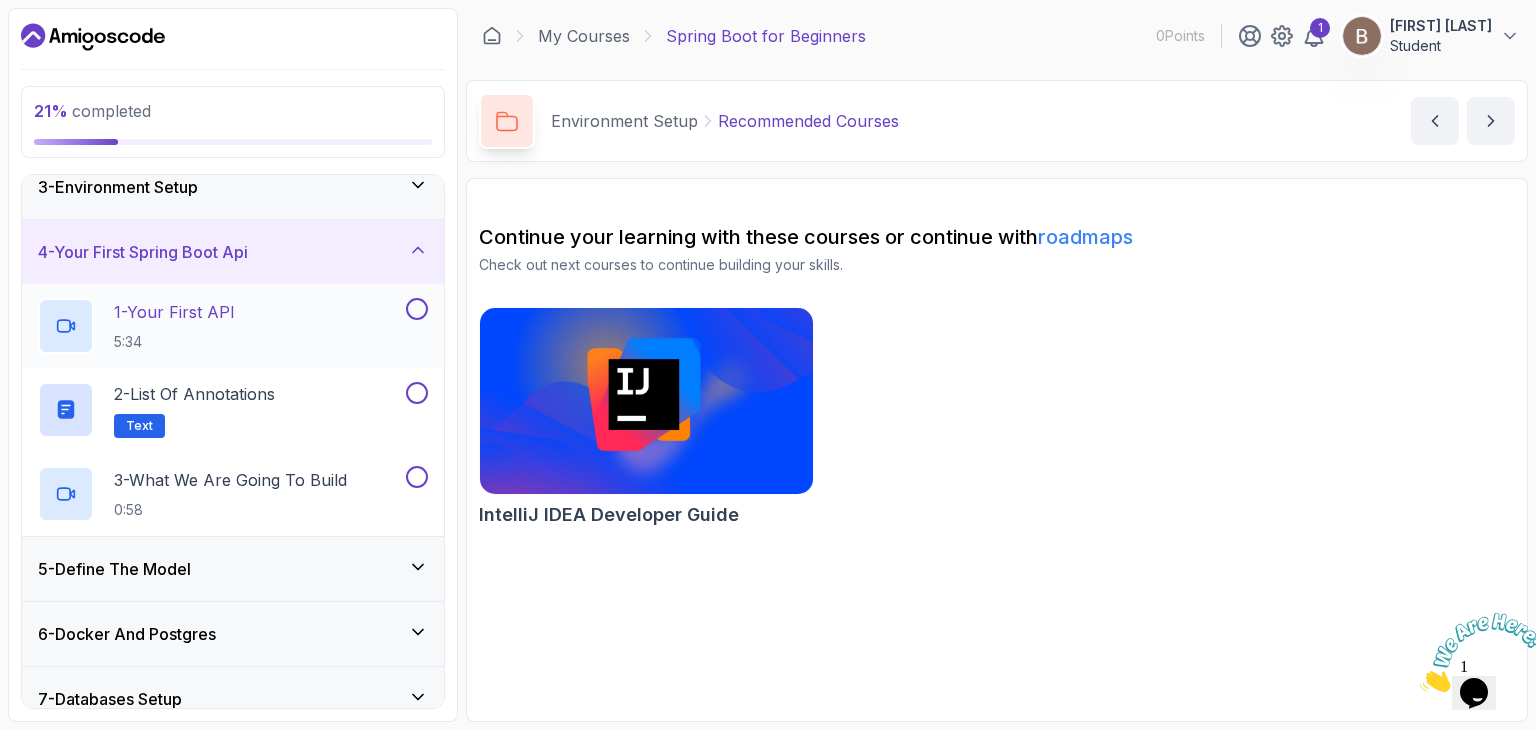 scroll, scrollTop: 147, scrollLeft: 0, axis: vertical 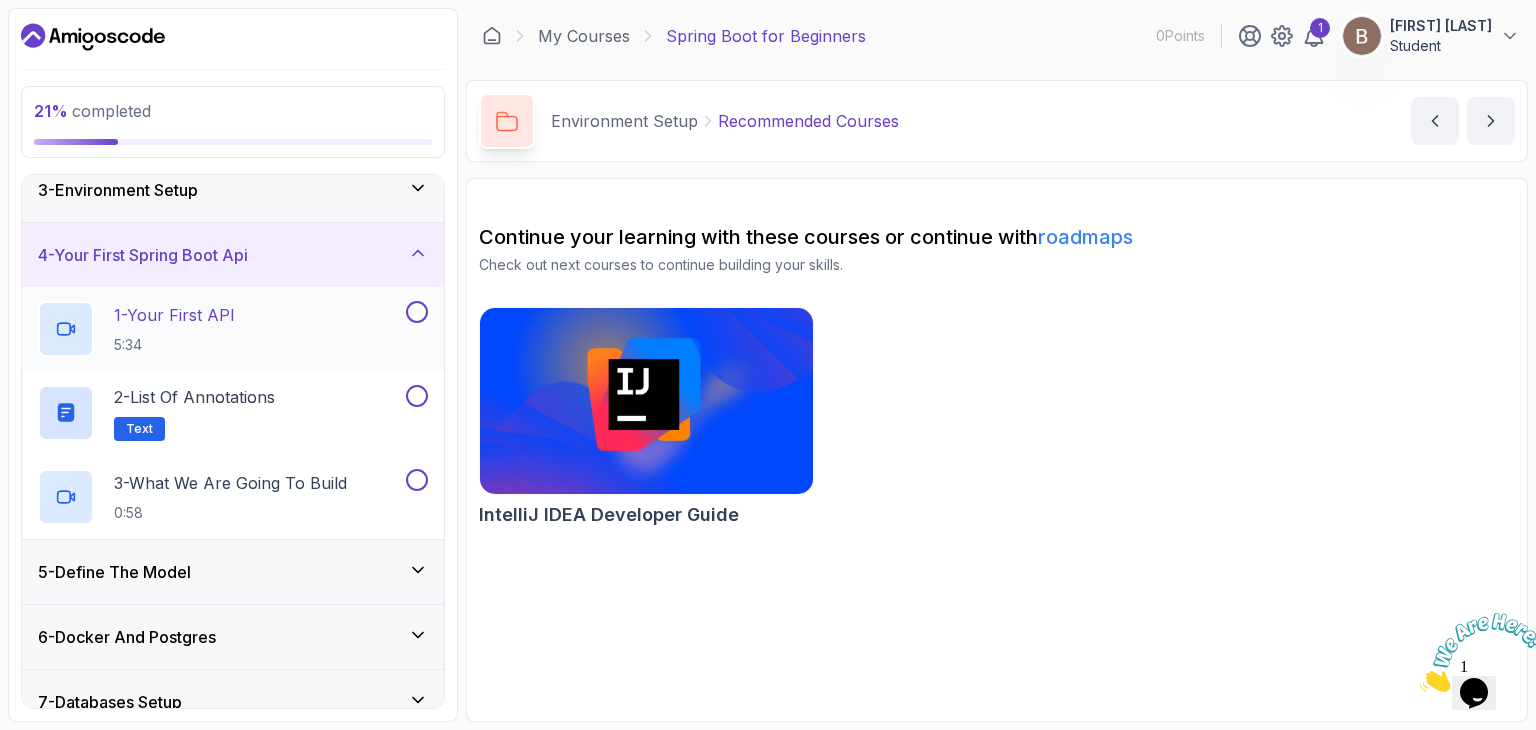 click on "1  -  Your First API 5:34" at bounding box center (220, 329) 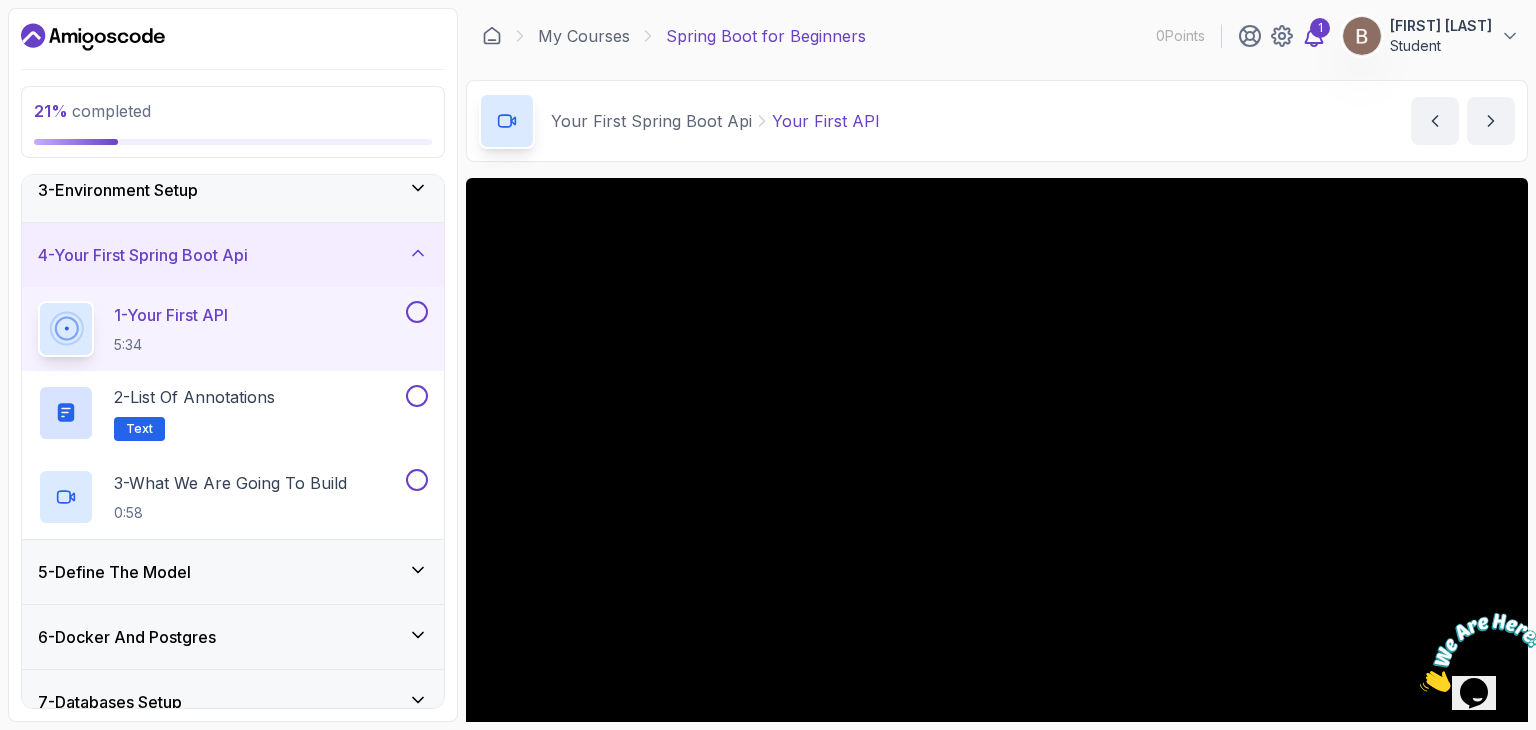 click on "1" at bounding box center (1320, 28) 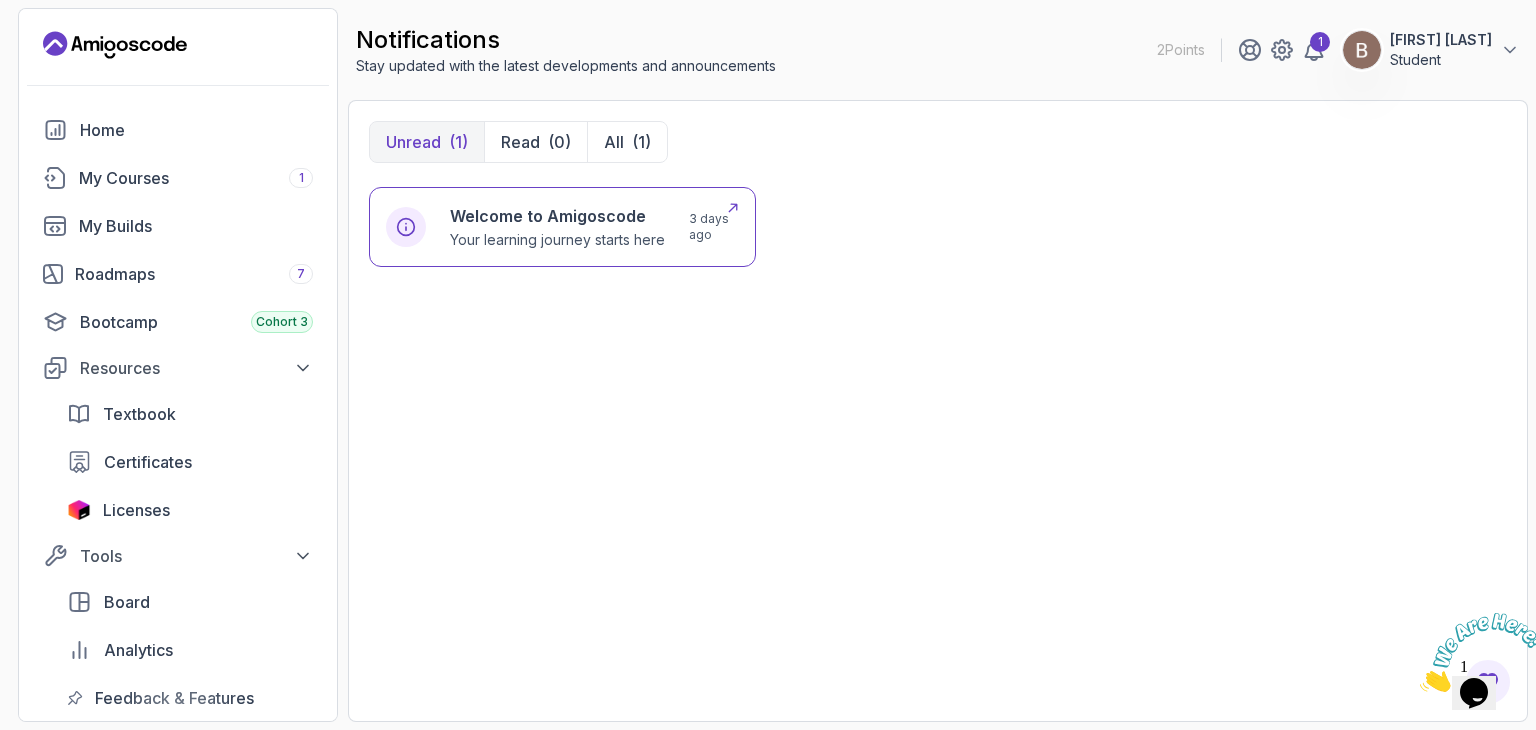 click on "Your learning journey starts here" at bounding box center (557, 240) 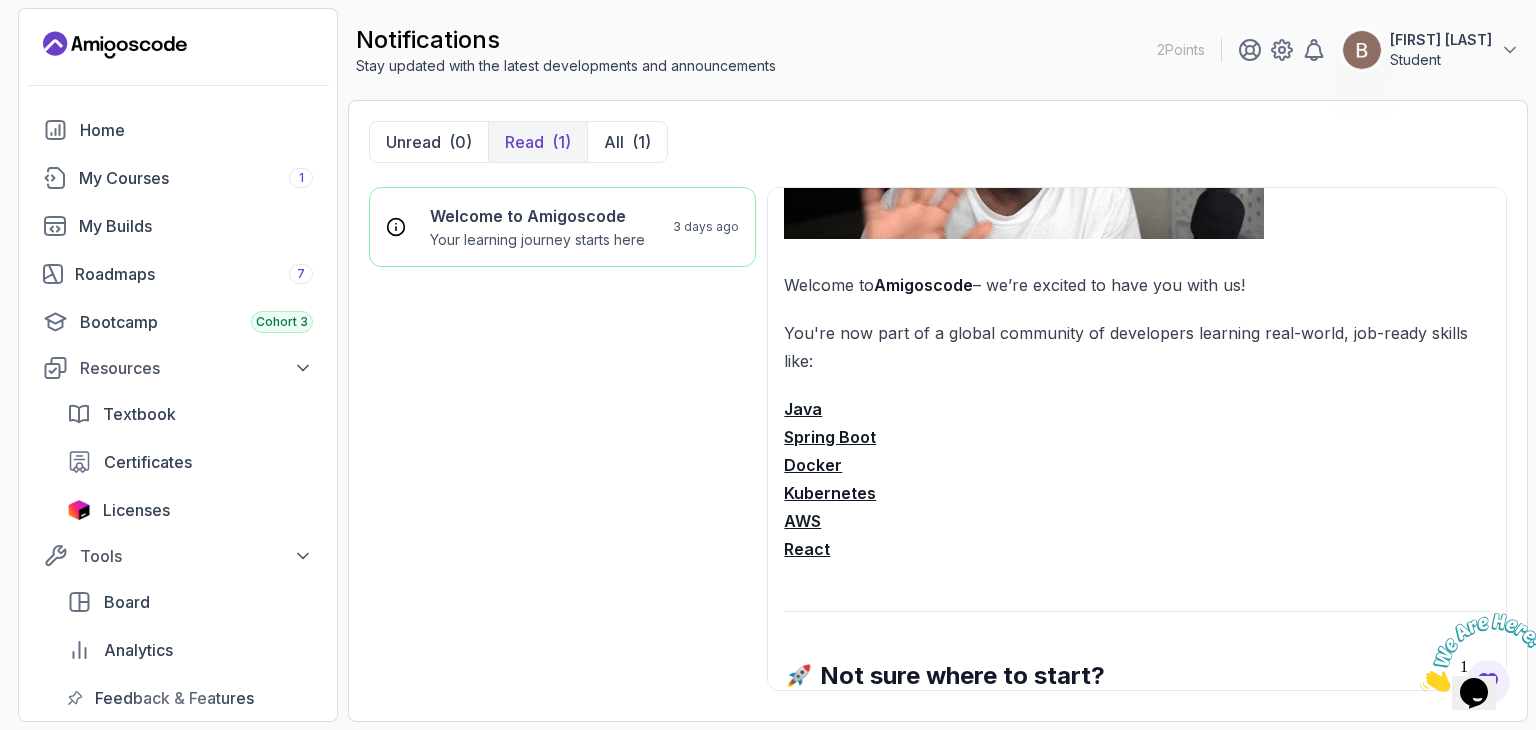 scroll, scrollTop: 0, scrollLeft: 0, axis: both 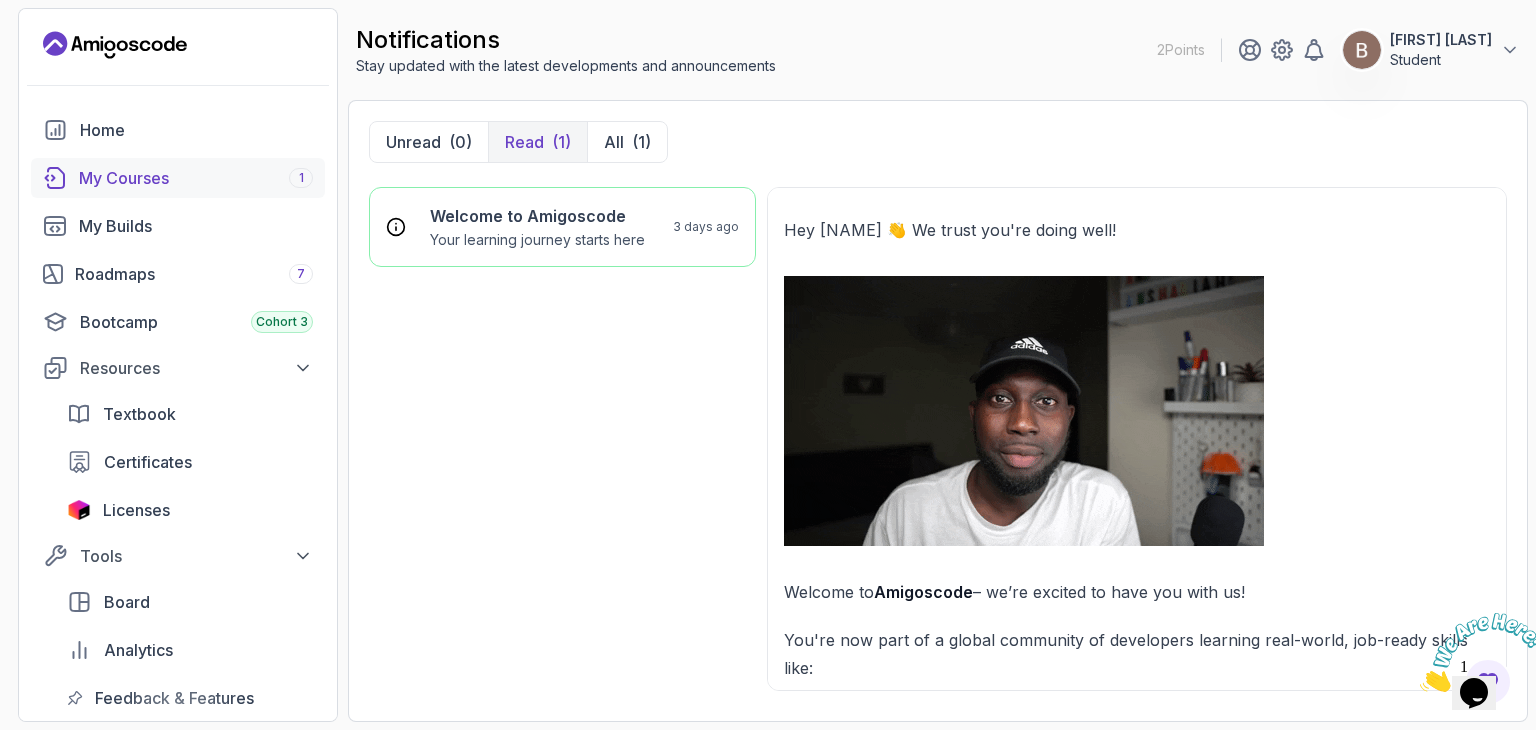 click on "My Courses 1" at bounding box center (196, 178) 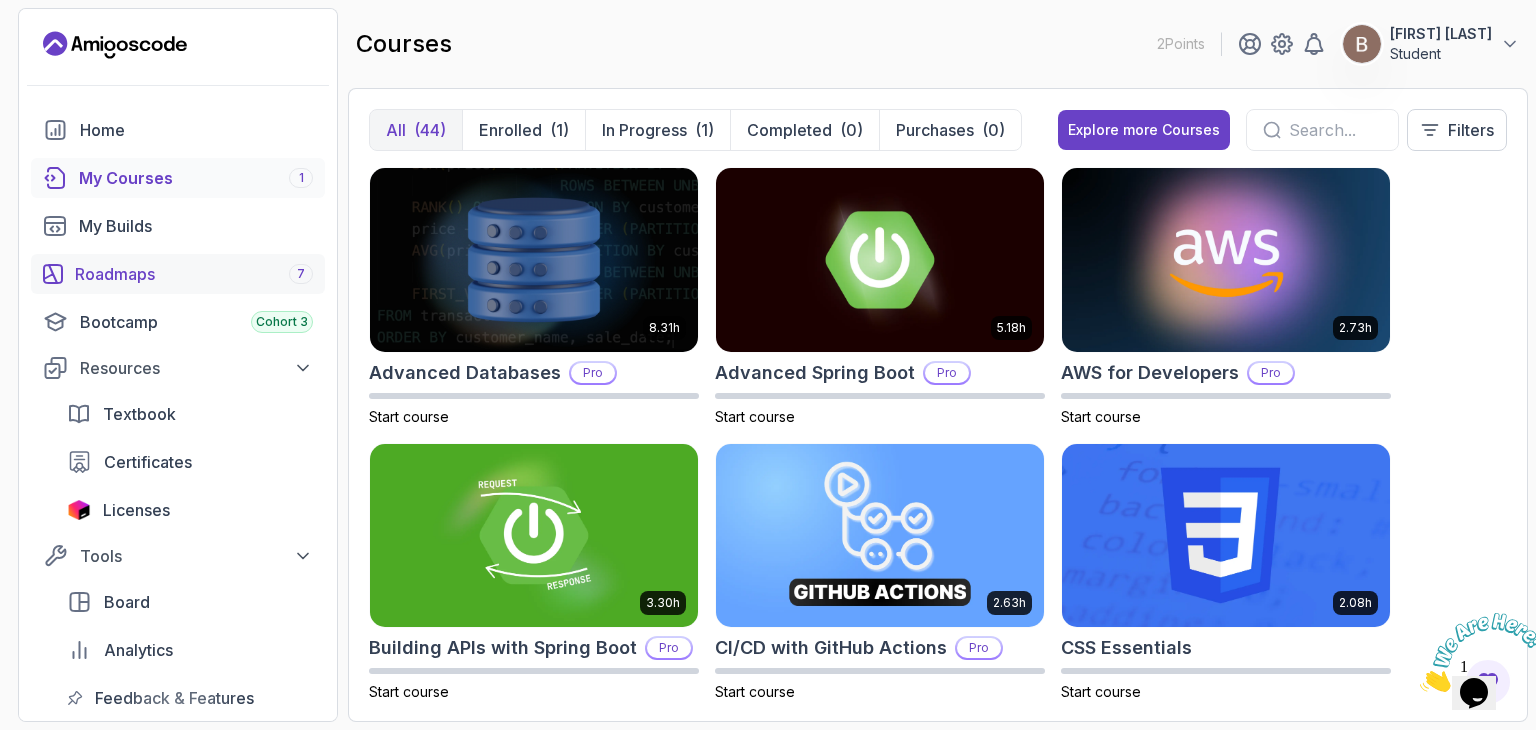 click on "Roadmaps 7" at bounding box center [194, 274] 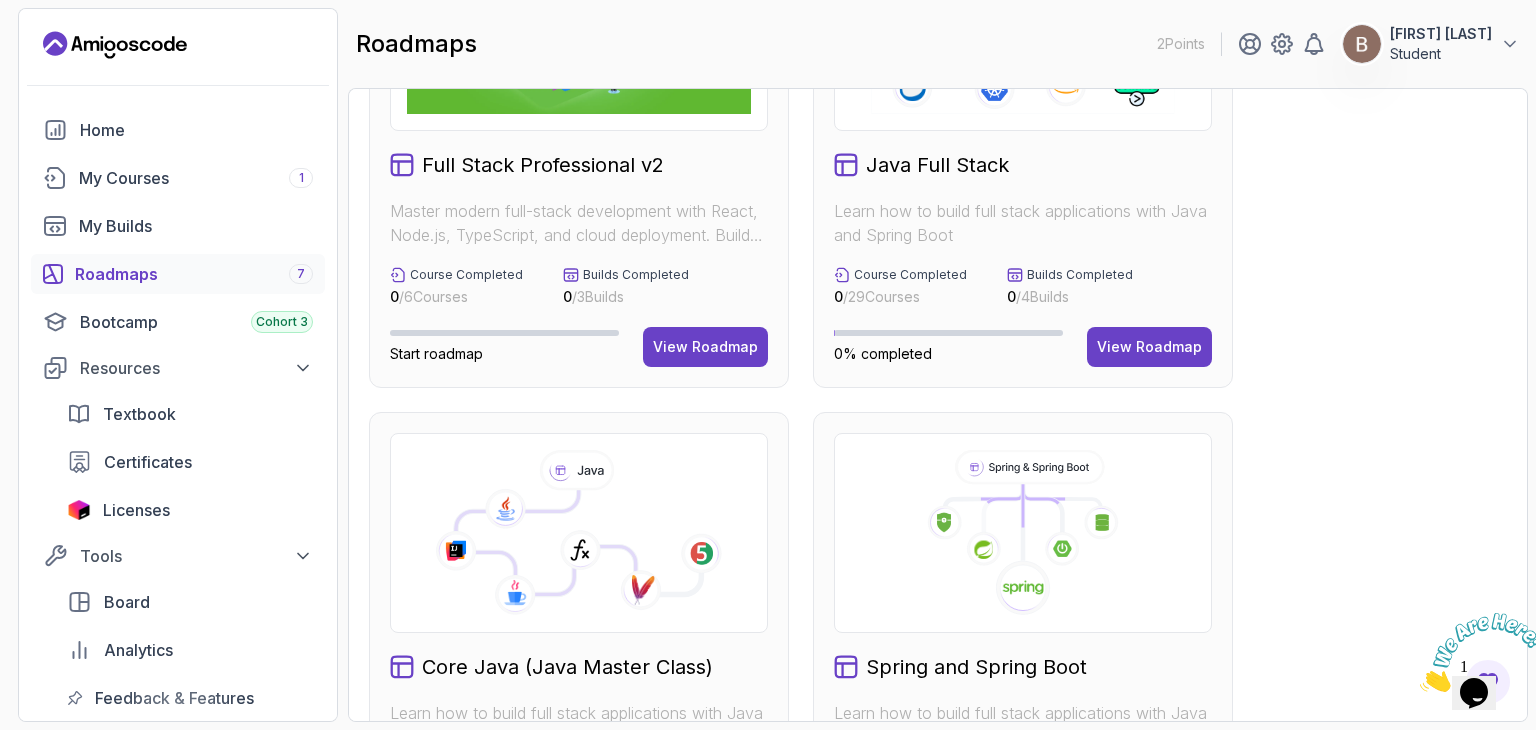 scroll, scrollTop: 204, scrollLeft: 0, axis: vertical 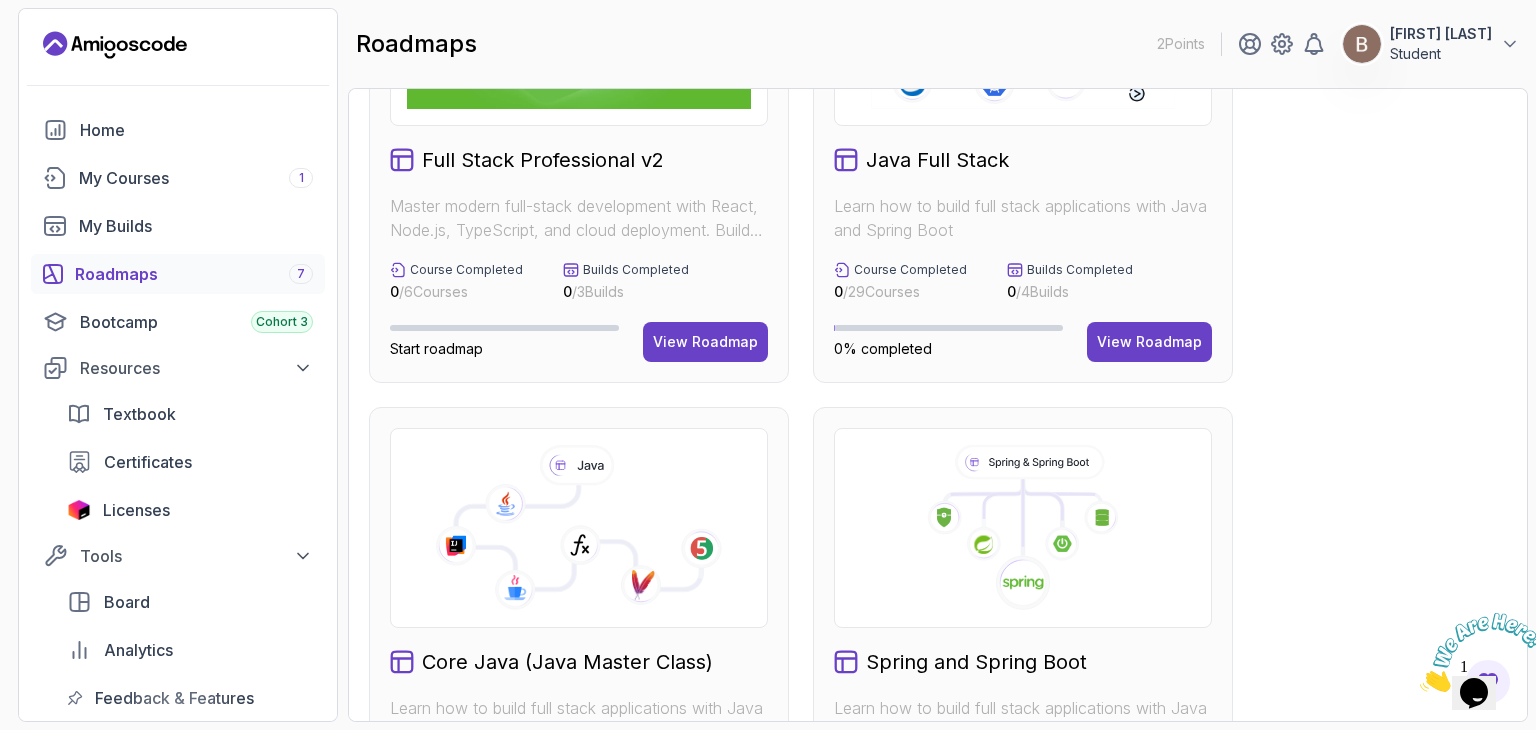 click on "Builds Completed" at bounding box center (1080, 270) 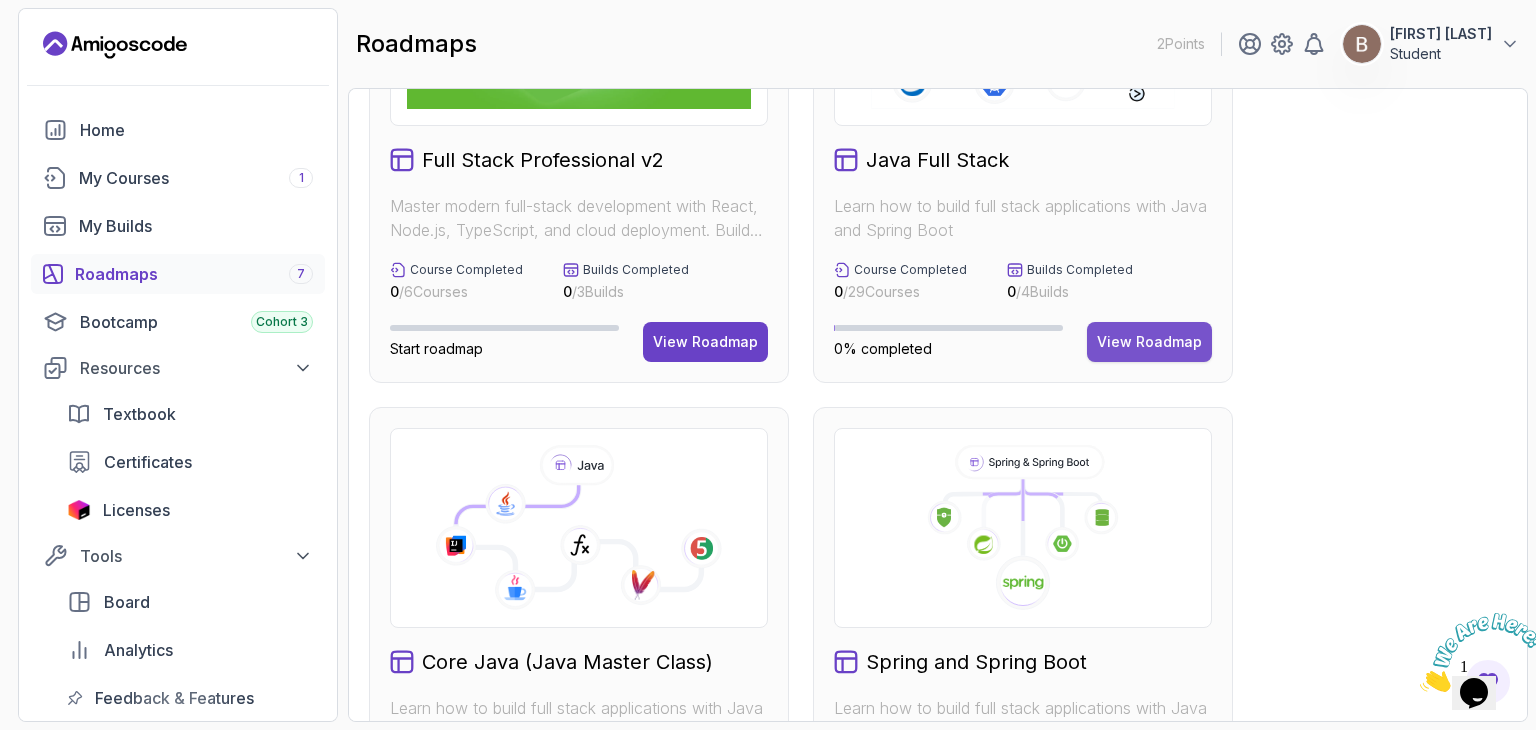 click on "View Roadmap" at bounding box center [1149, 342] 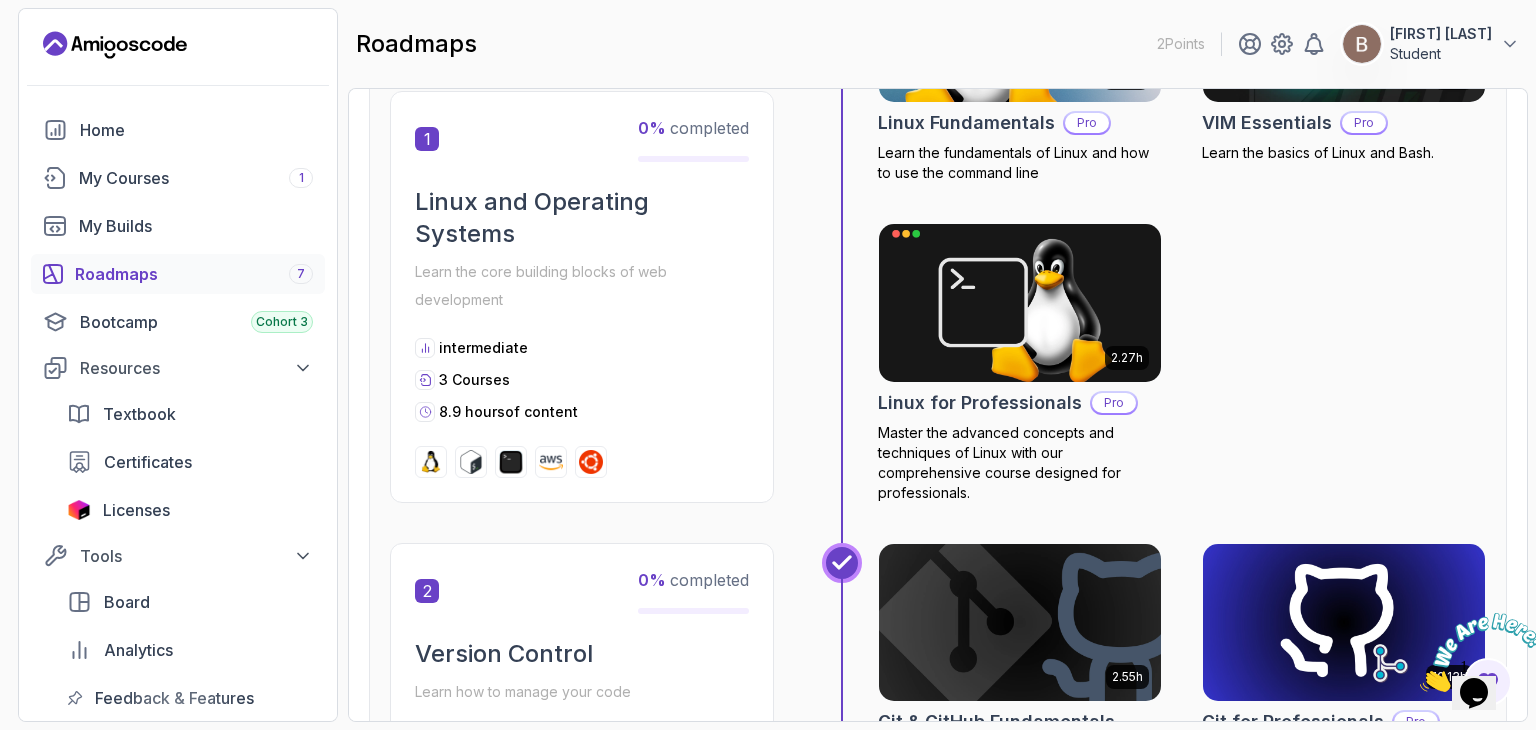 scroll, scrollTop: 0, scrollLeft: 0, axis: both 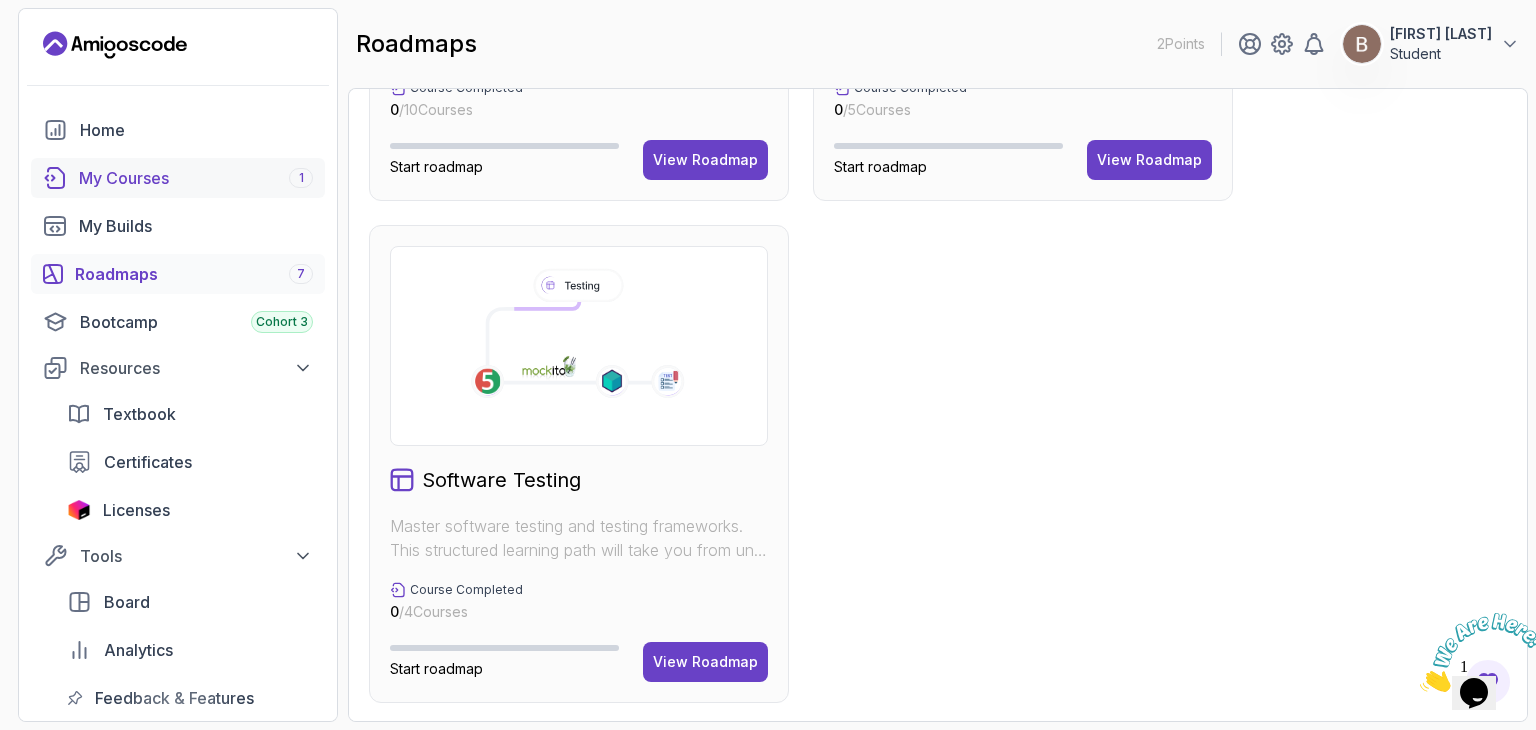 click on "My Courses 1" at bounding box center (196, 178) 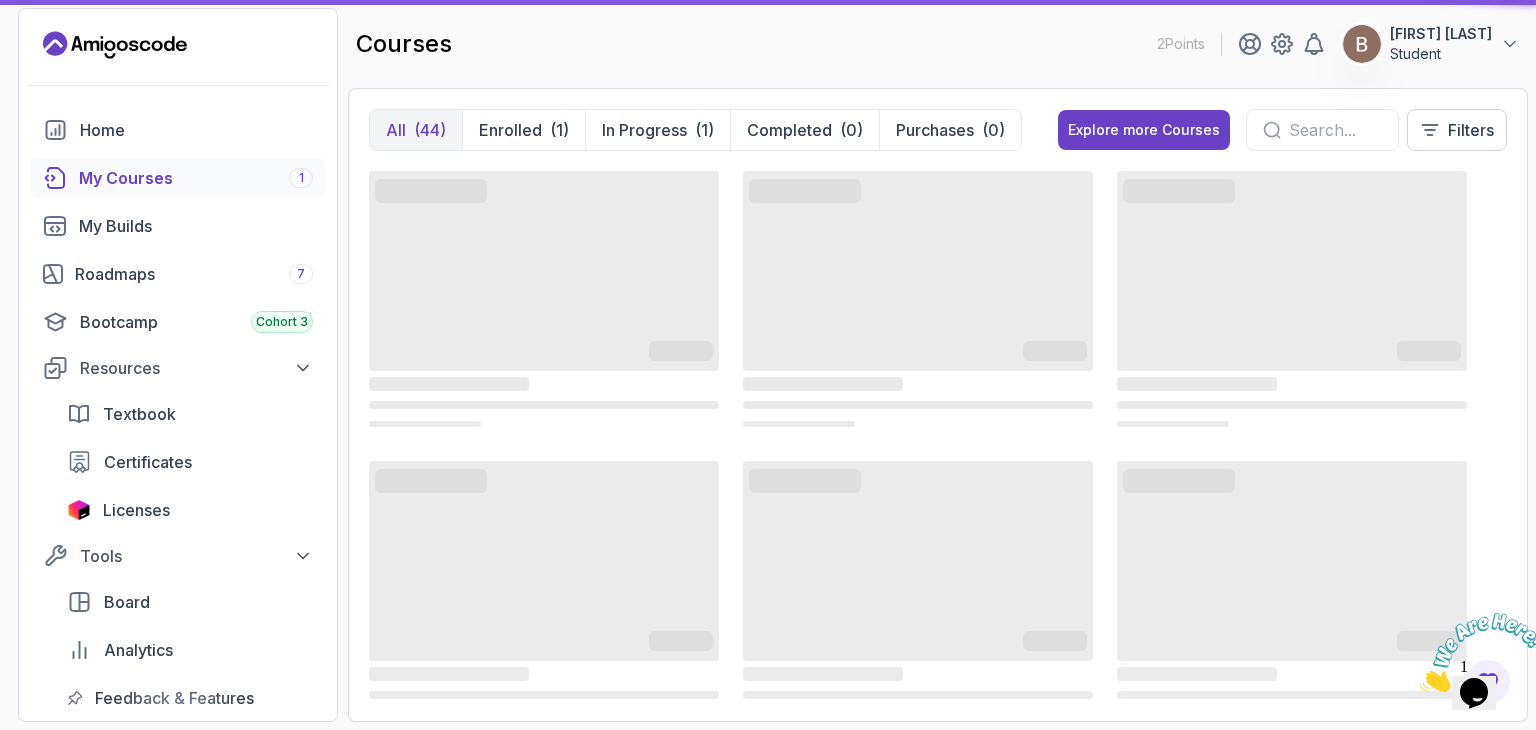 scroll, scrollTop: 0, scrollLeft: 0, axis: both 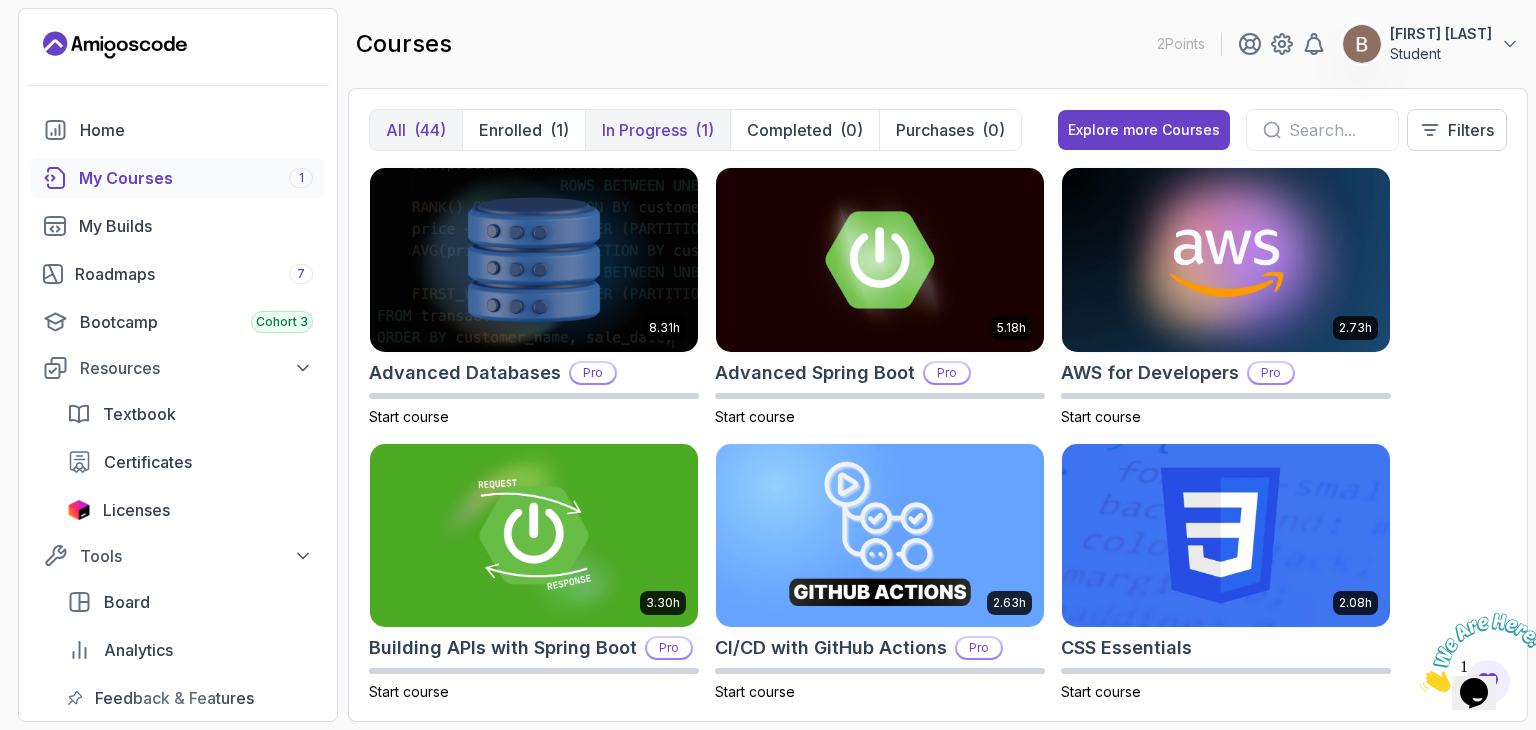 click on "In Progress" at bounding box center (644, 130) 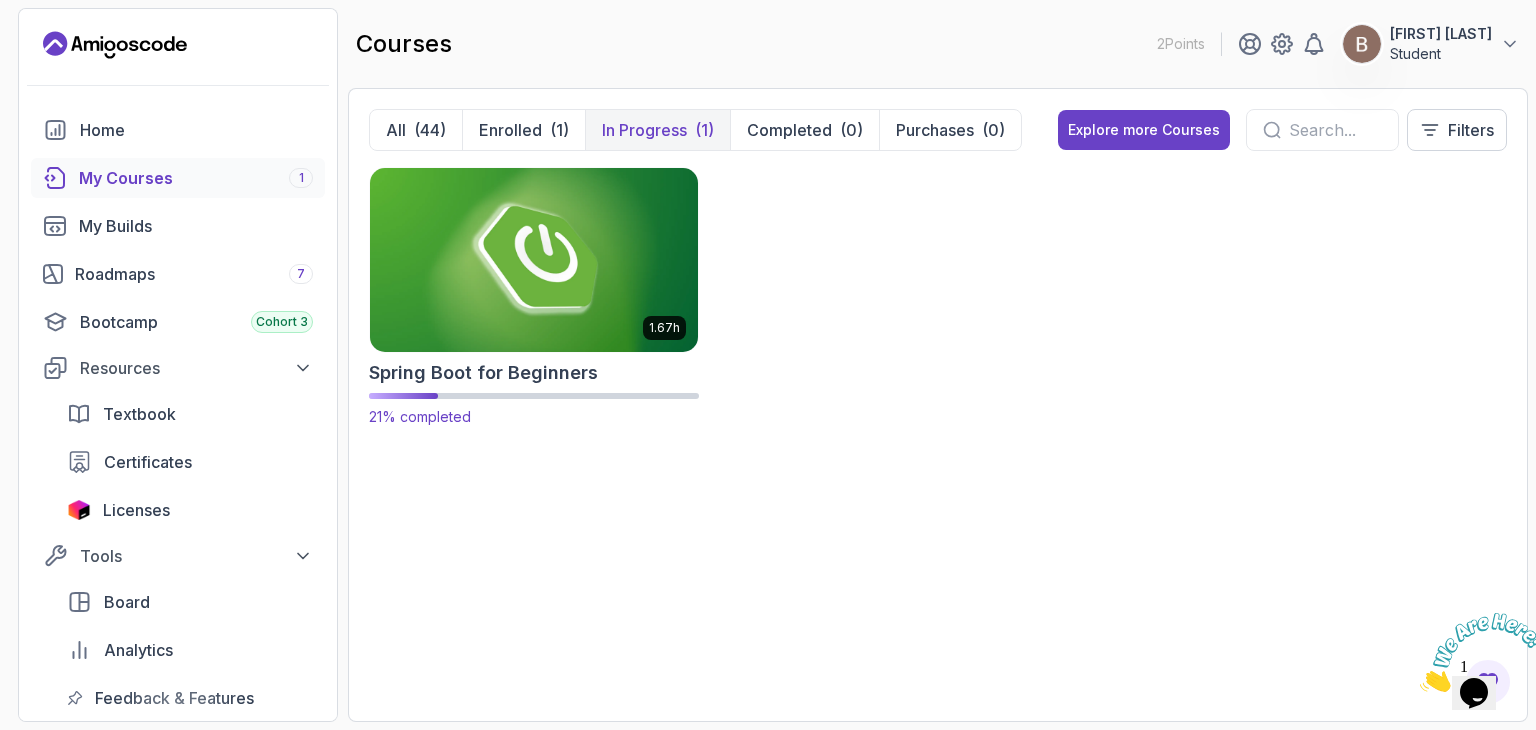 click at bounding box center [534, 259] 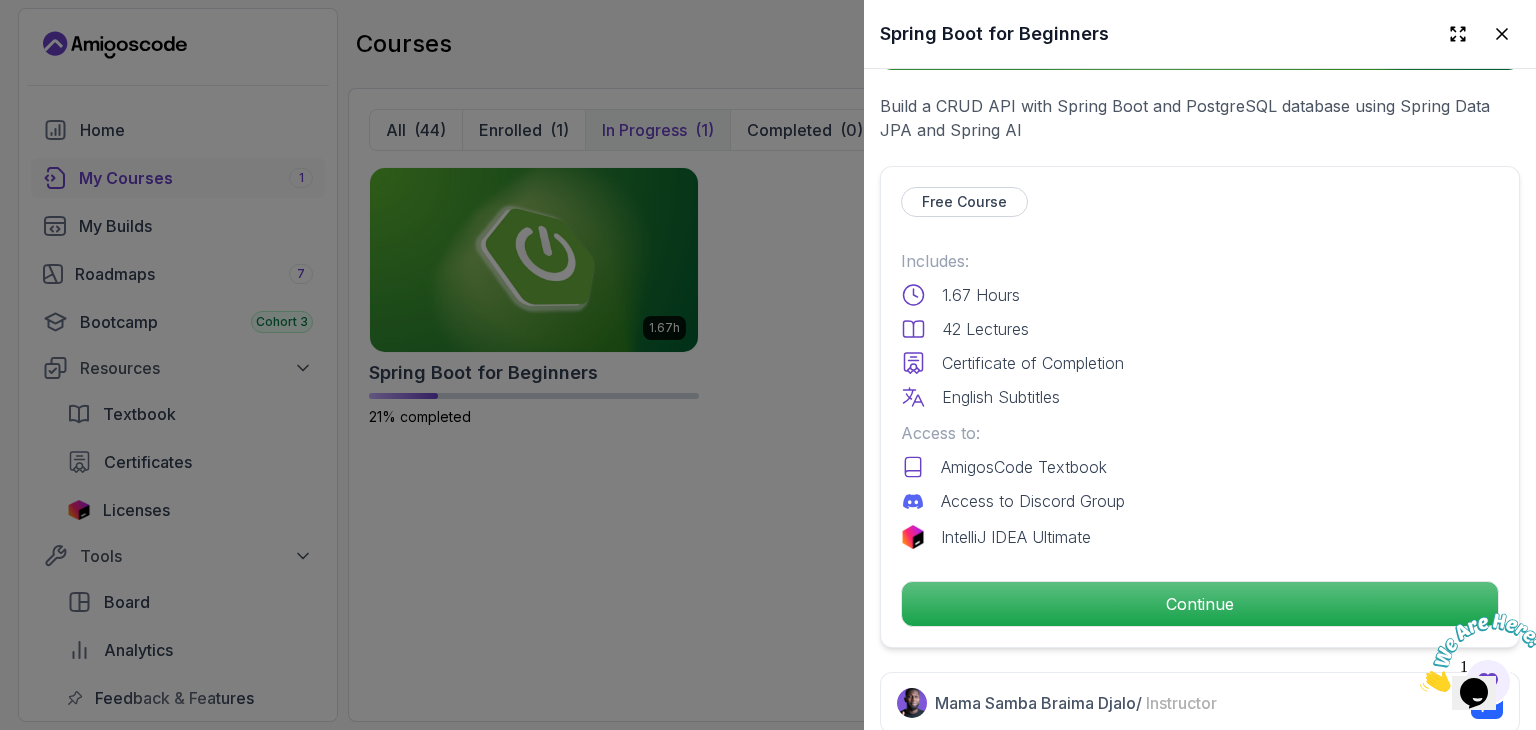 scroll, scrollTop: 376, scrollLeft: 0, axis: vertical 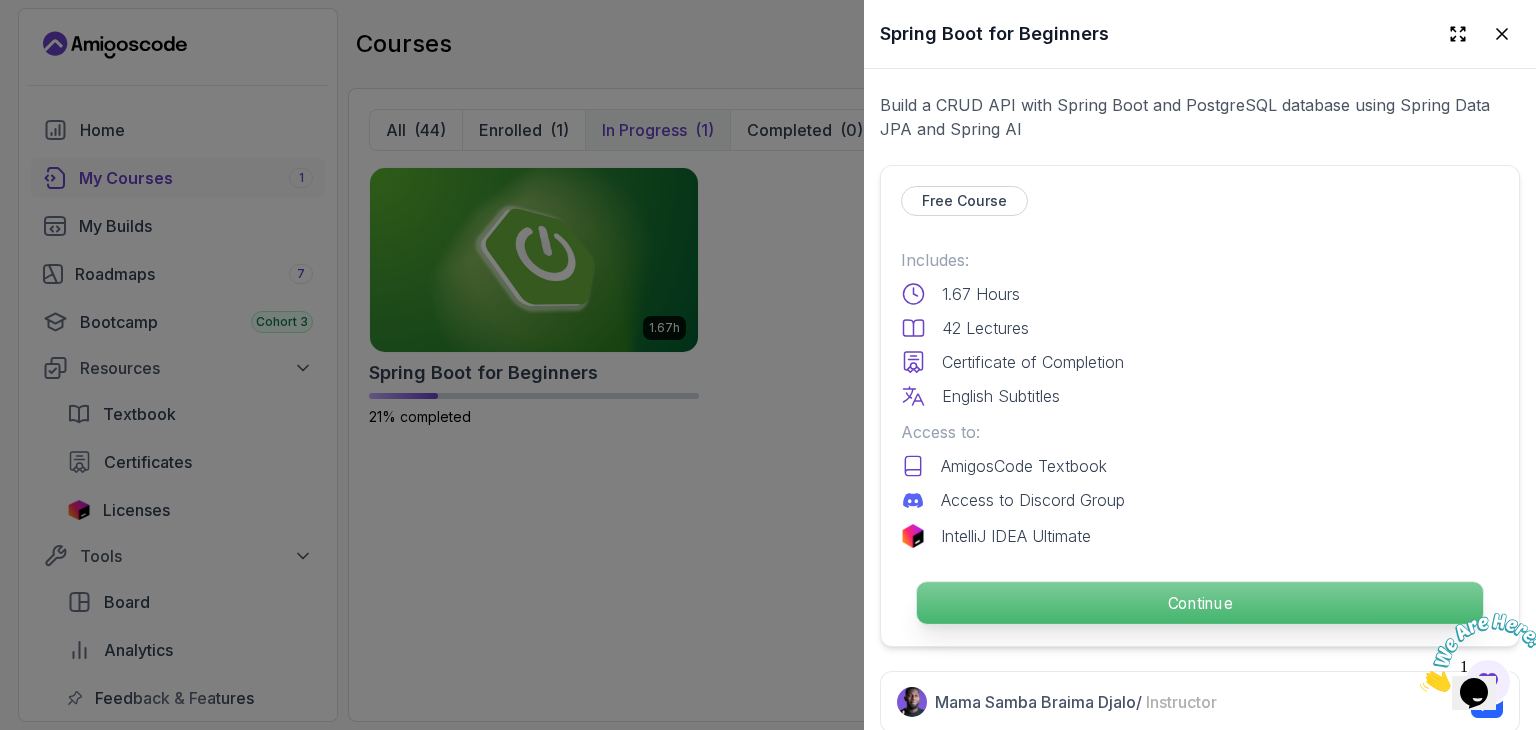 click on "Continue" at bounding box center (1200, 603) 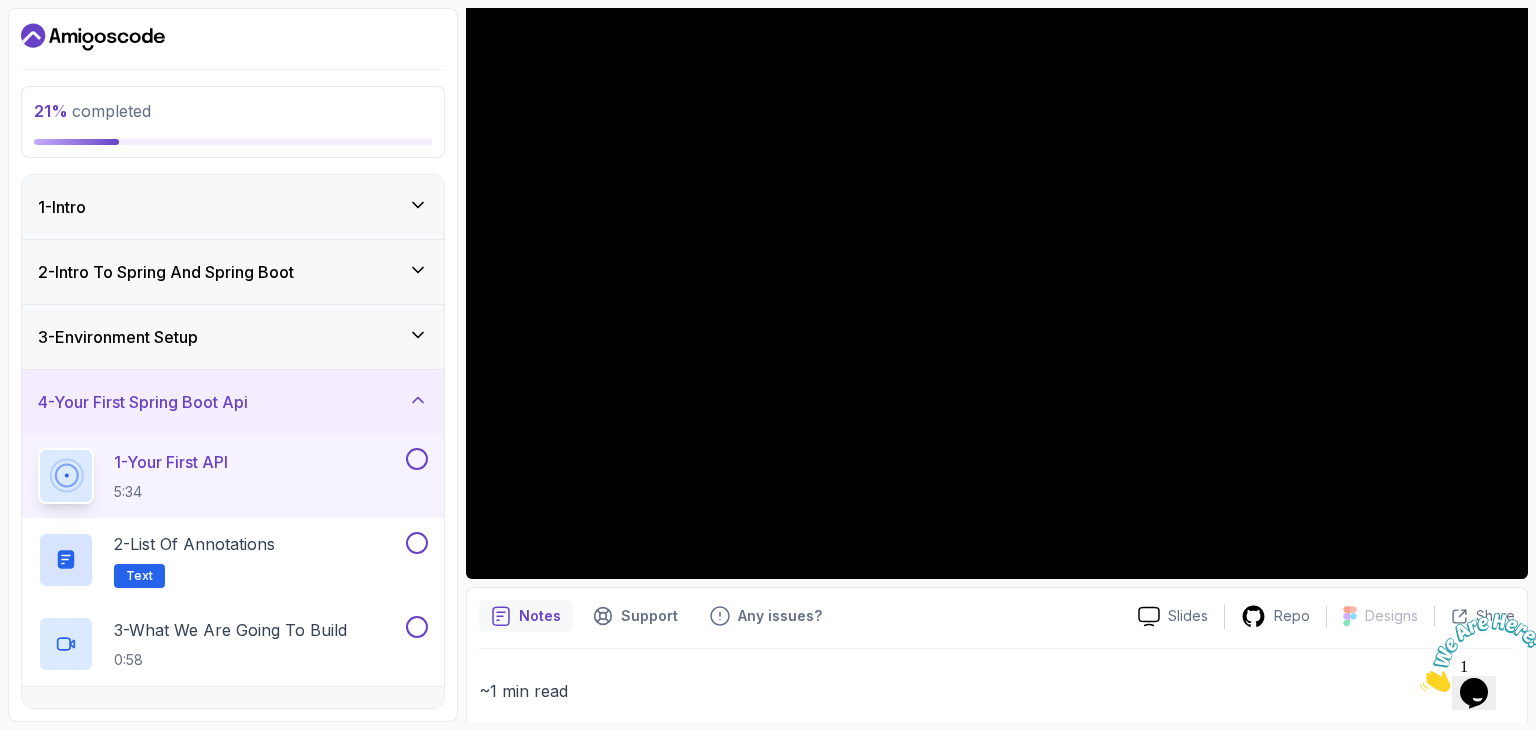 scroll, scrollTop: 200, scrollLeft: 0, axis: vertical 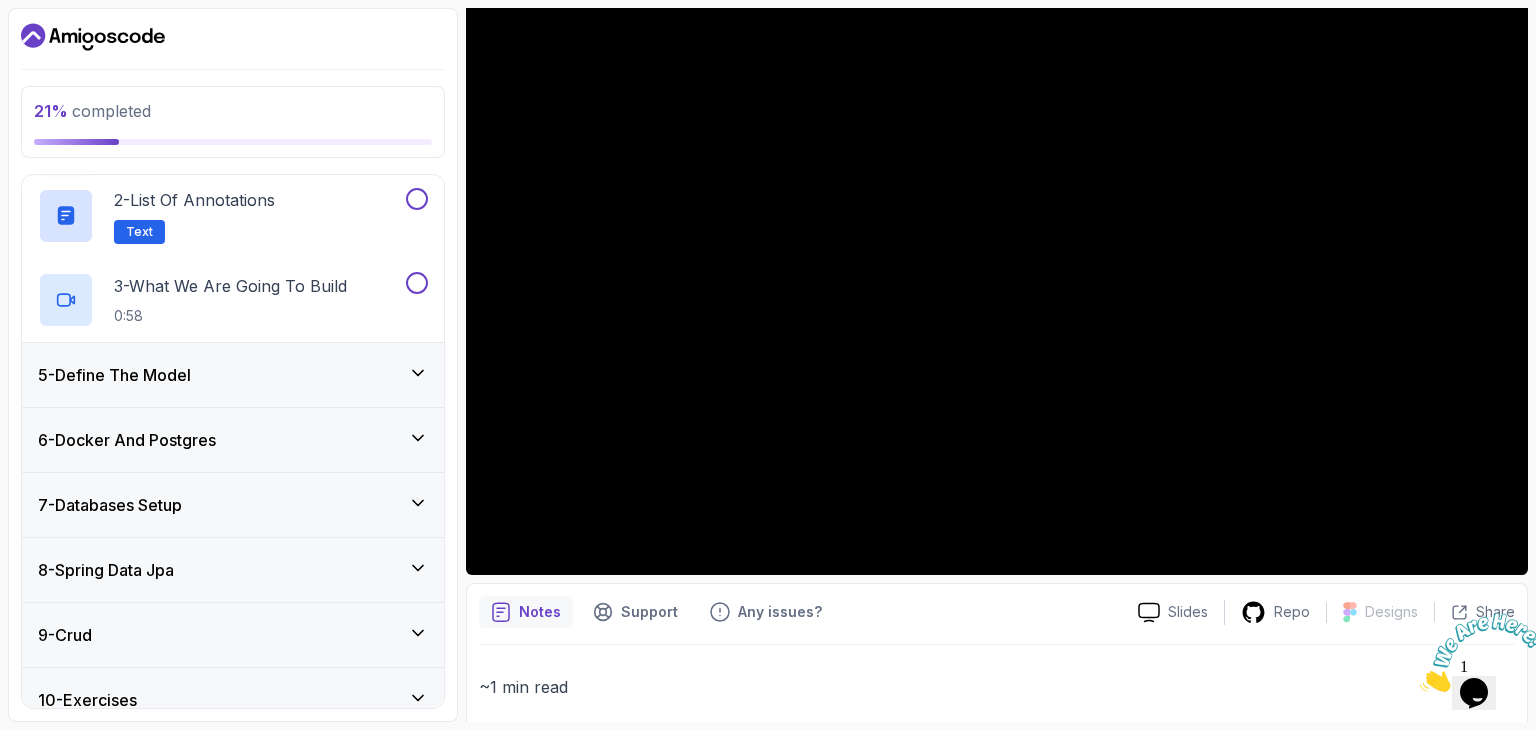 click on "5  -  Define The Model" at bounding box center [233, 375] 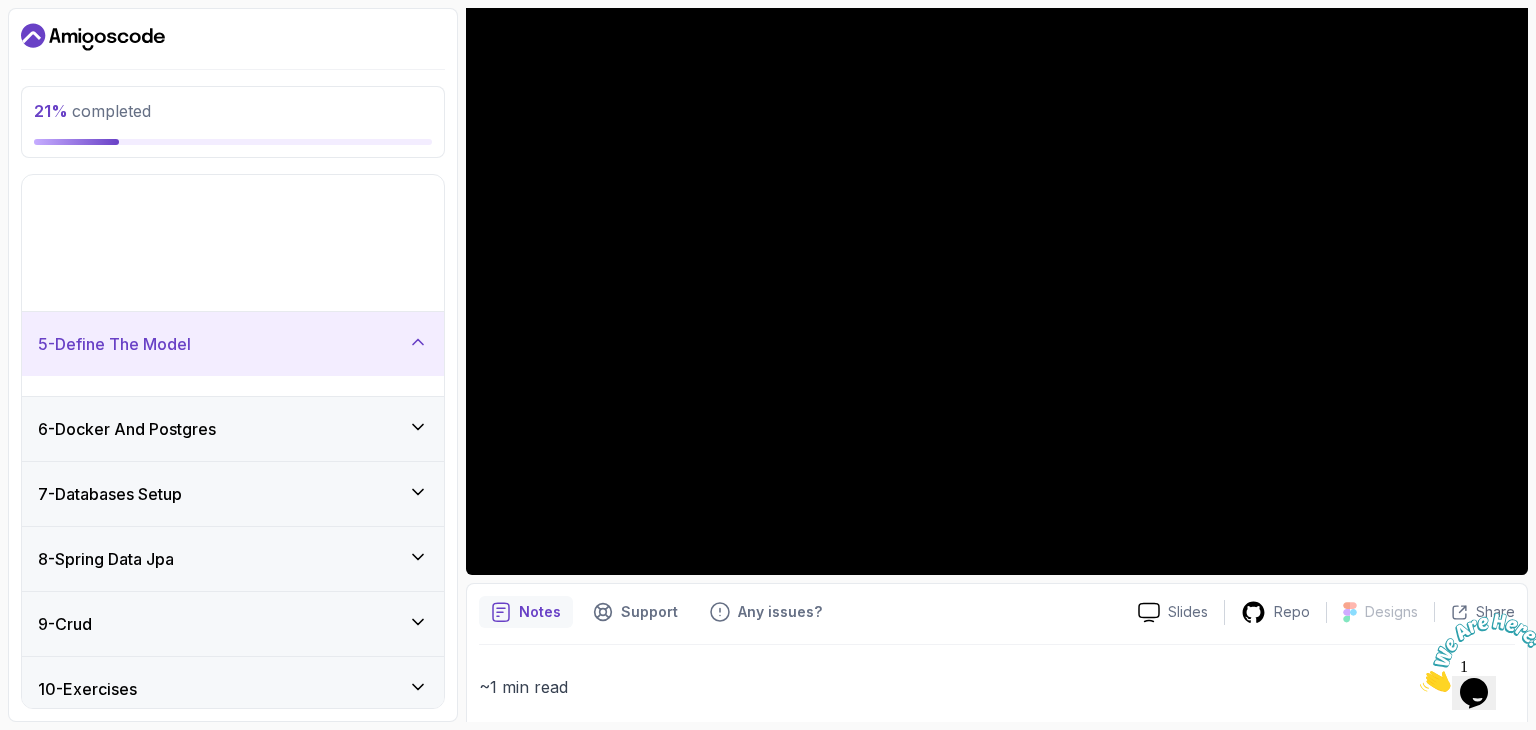 scroll, scrollTop: 242, scrollLeft: 0, axis: vertical 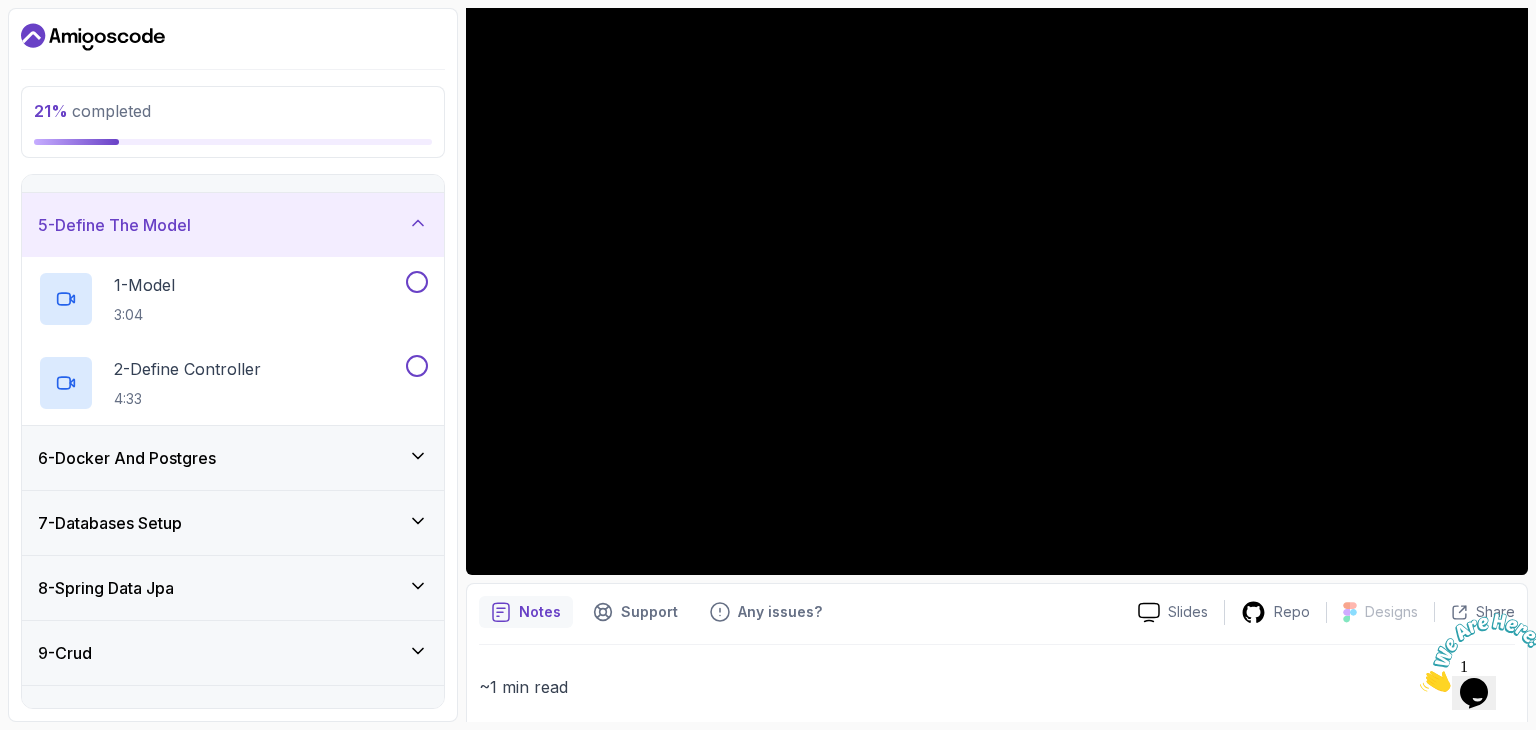 click on "6  -  Docker And Postgres" at bounding box center (233, 458) 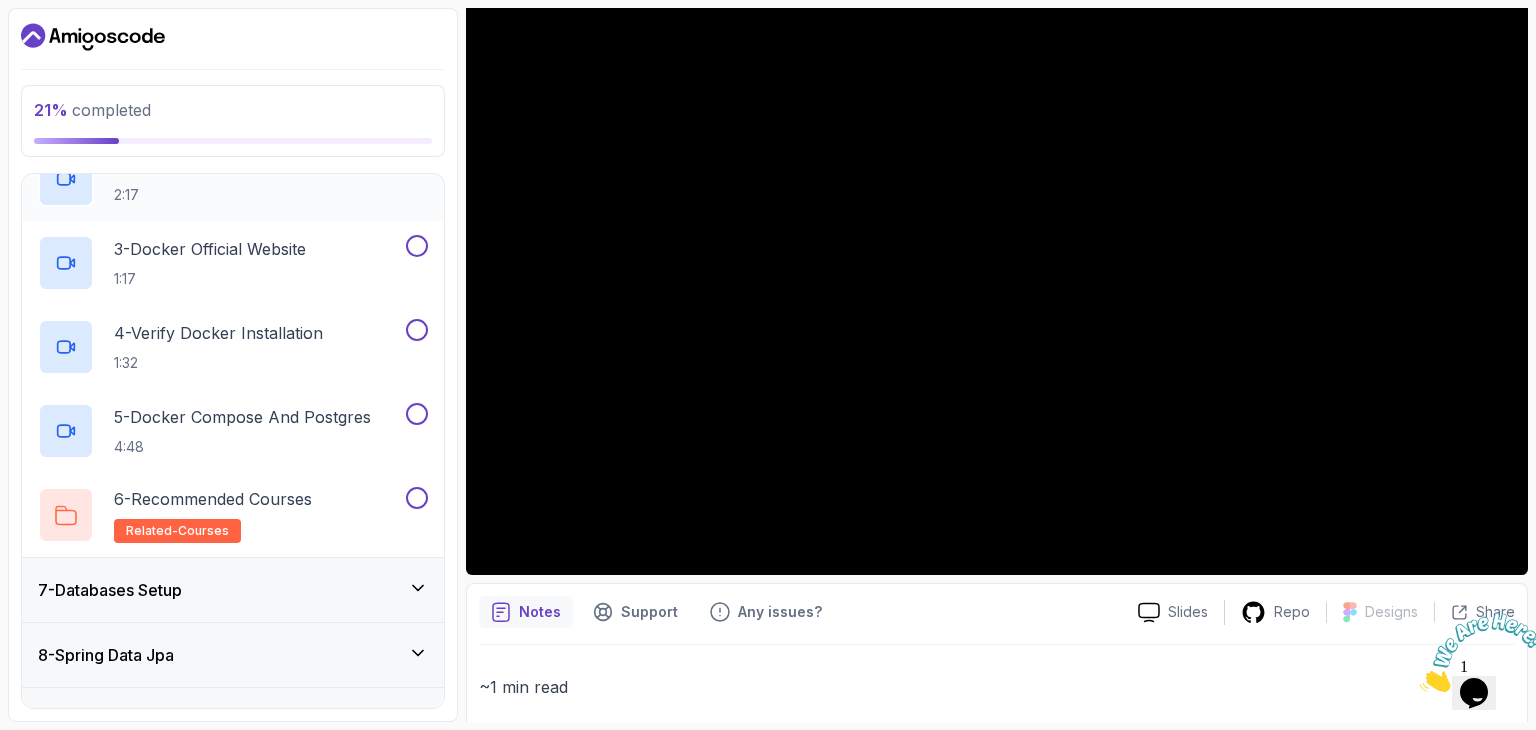 scroll, scrollTop: 566, scrollLeft: 0, axis: vertical 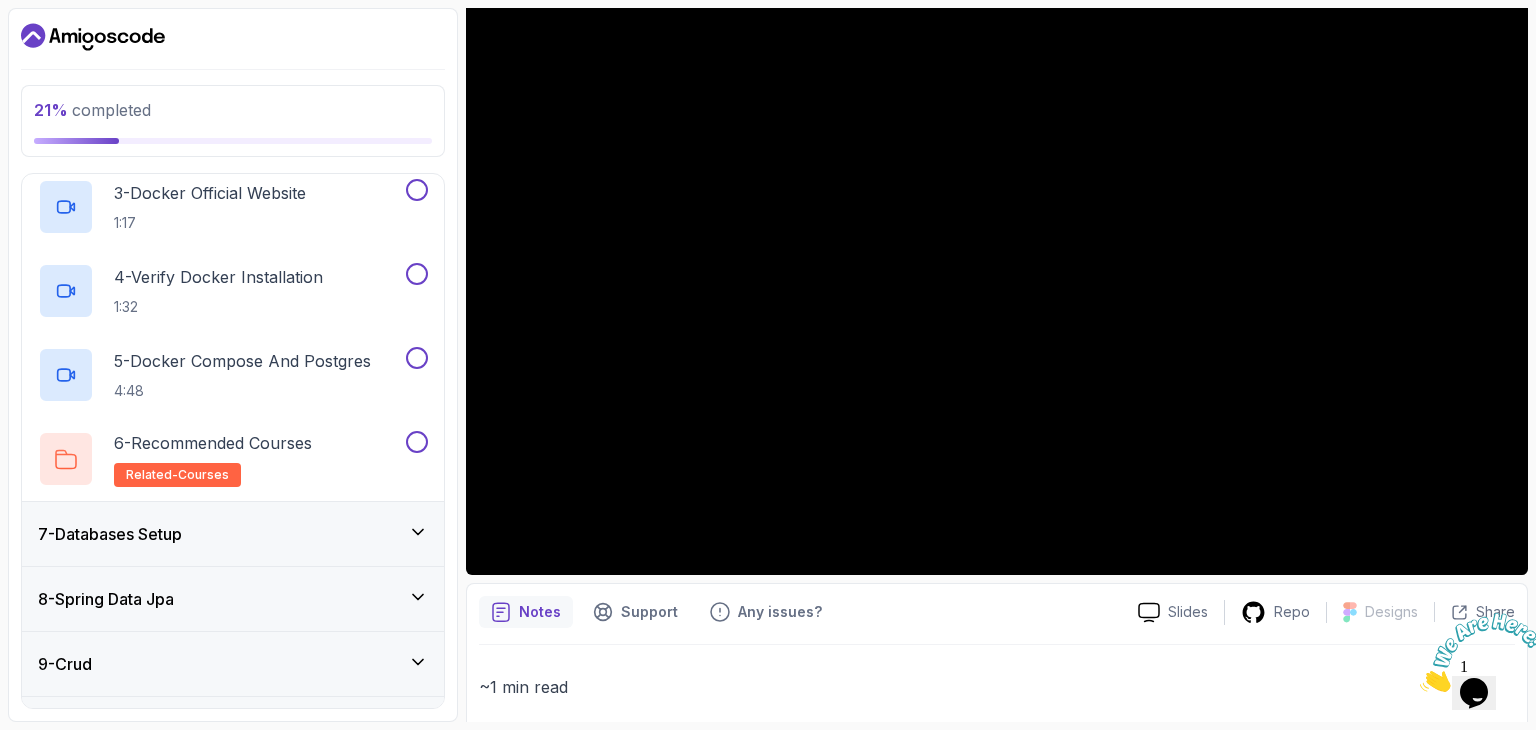 click on "7  -  Databases Setup" at bounding box center [233, 534] 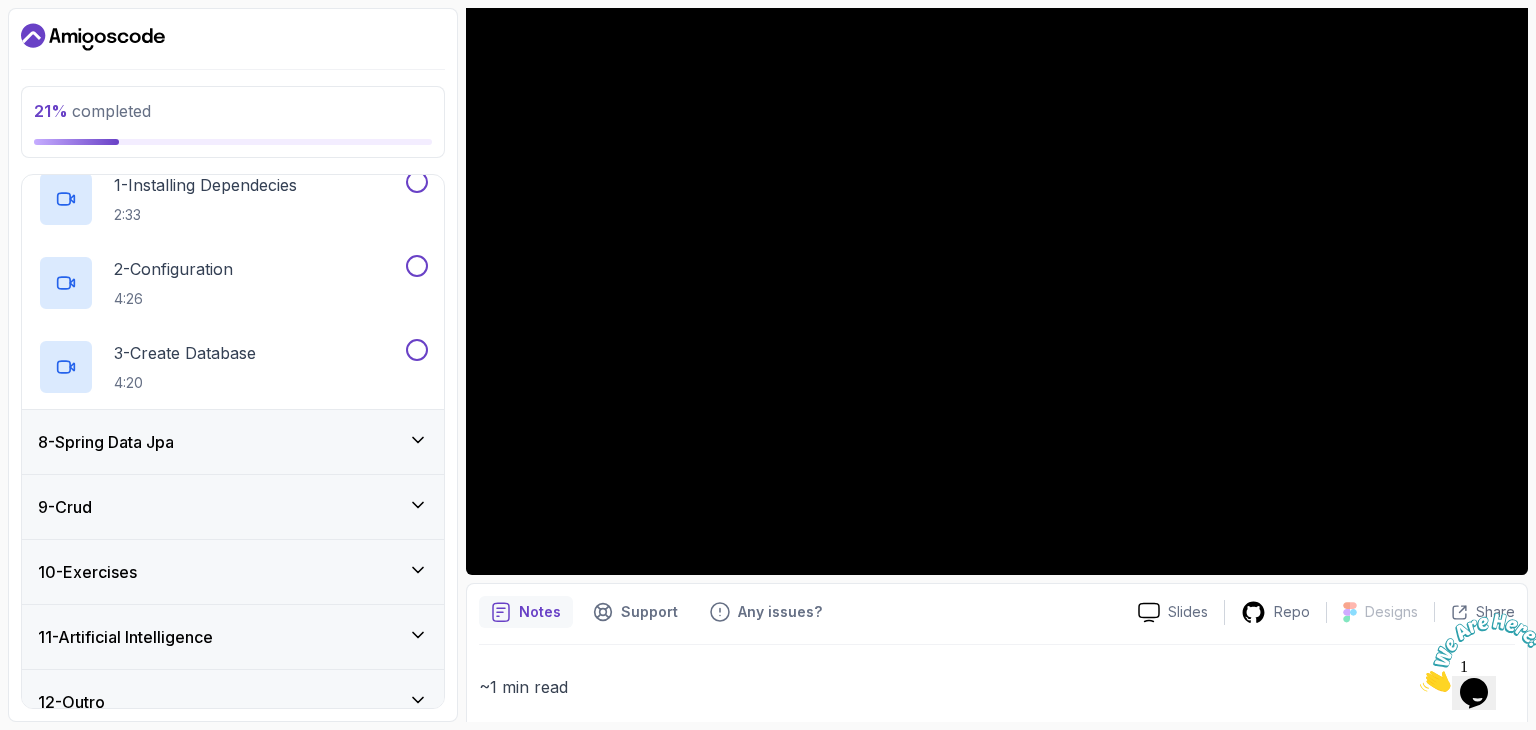 scroll, scrollTop: 494, scrollLeft: 0, axis: vertical 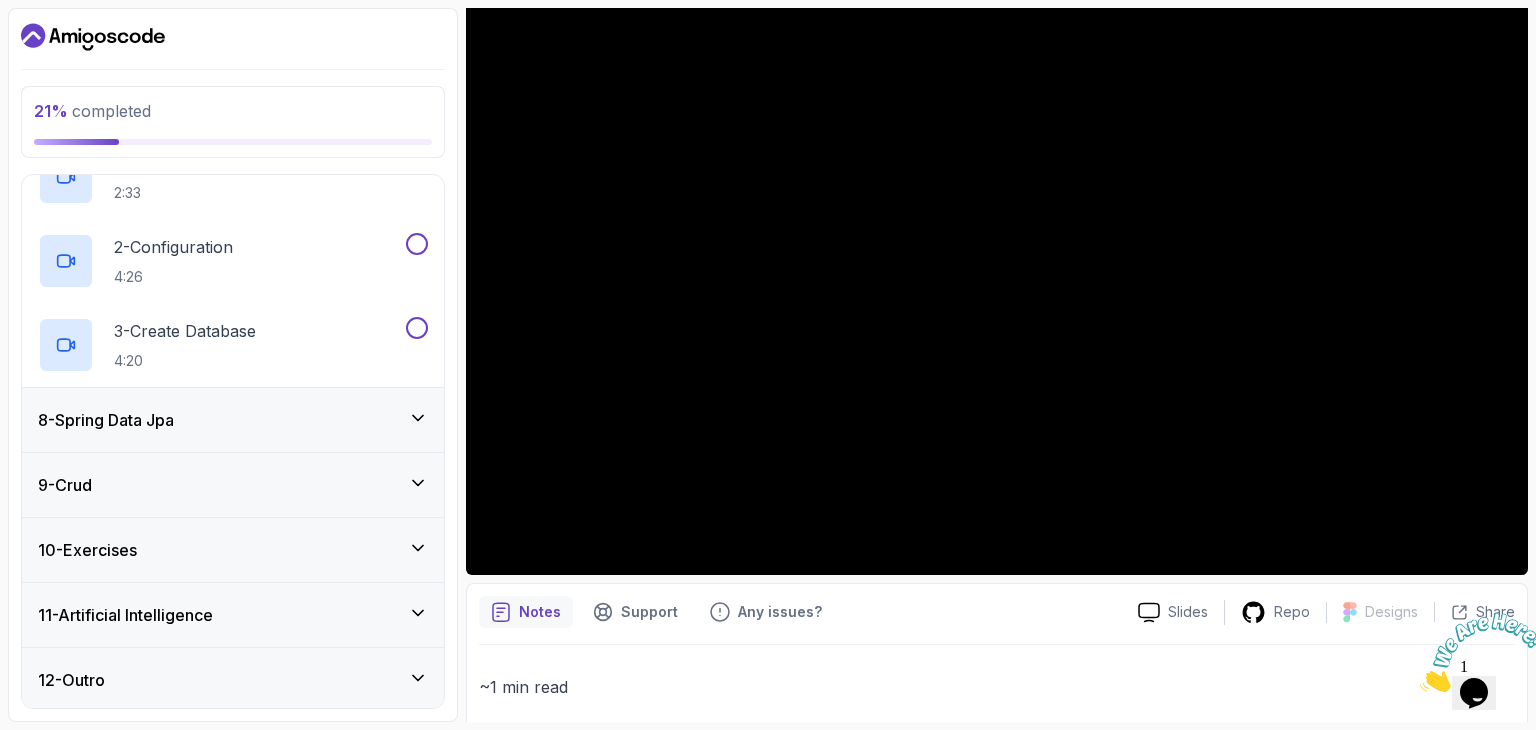 click on "8  -  Spring Data Jpa" at bounding box center [233, 420] 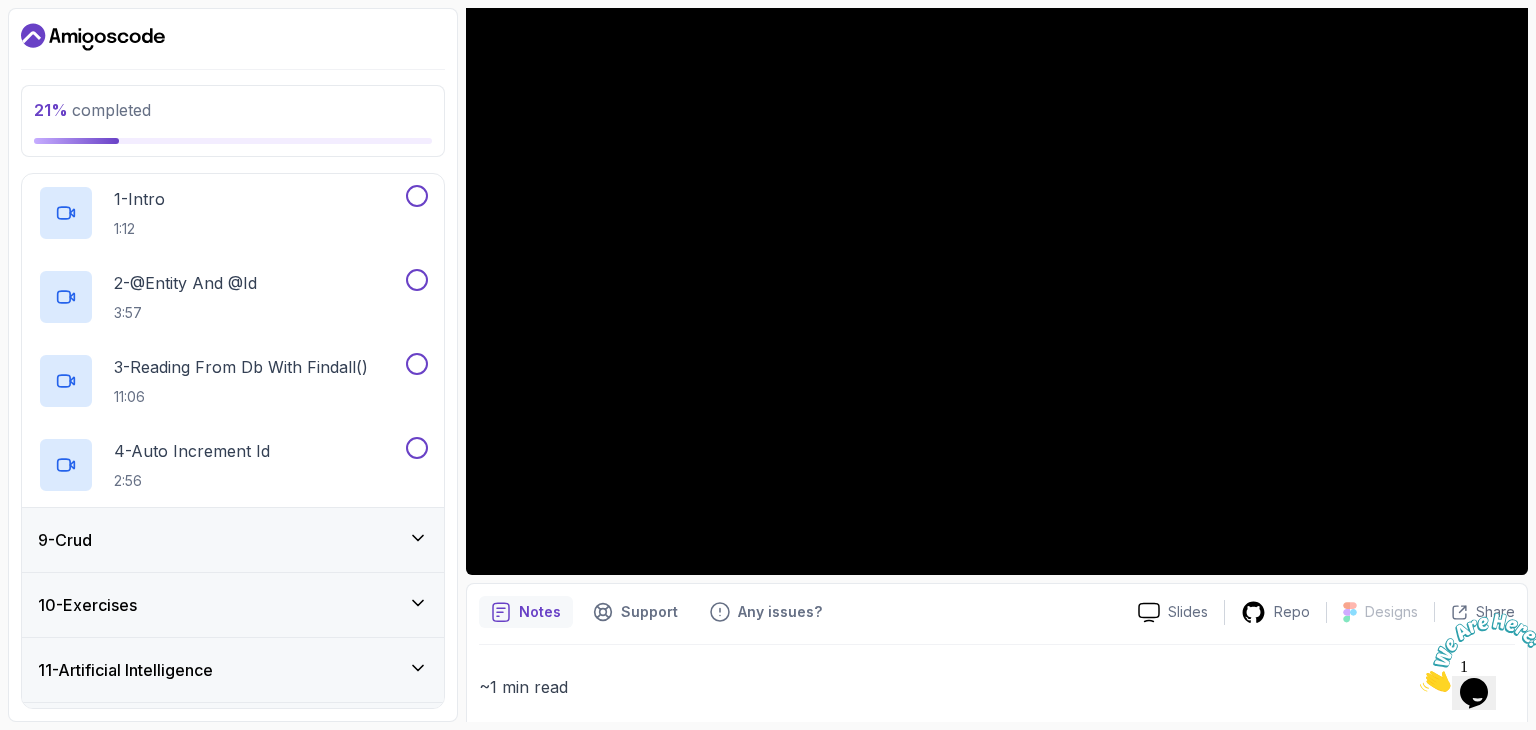 scroll, scrollTop: 578, scrollLeft: 0, axis: vertical 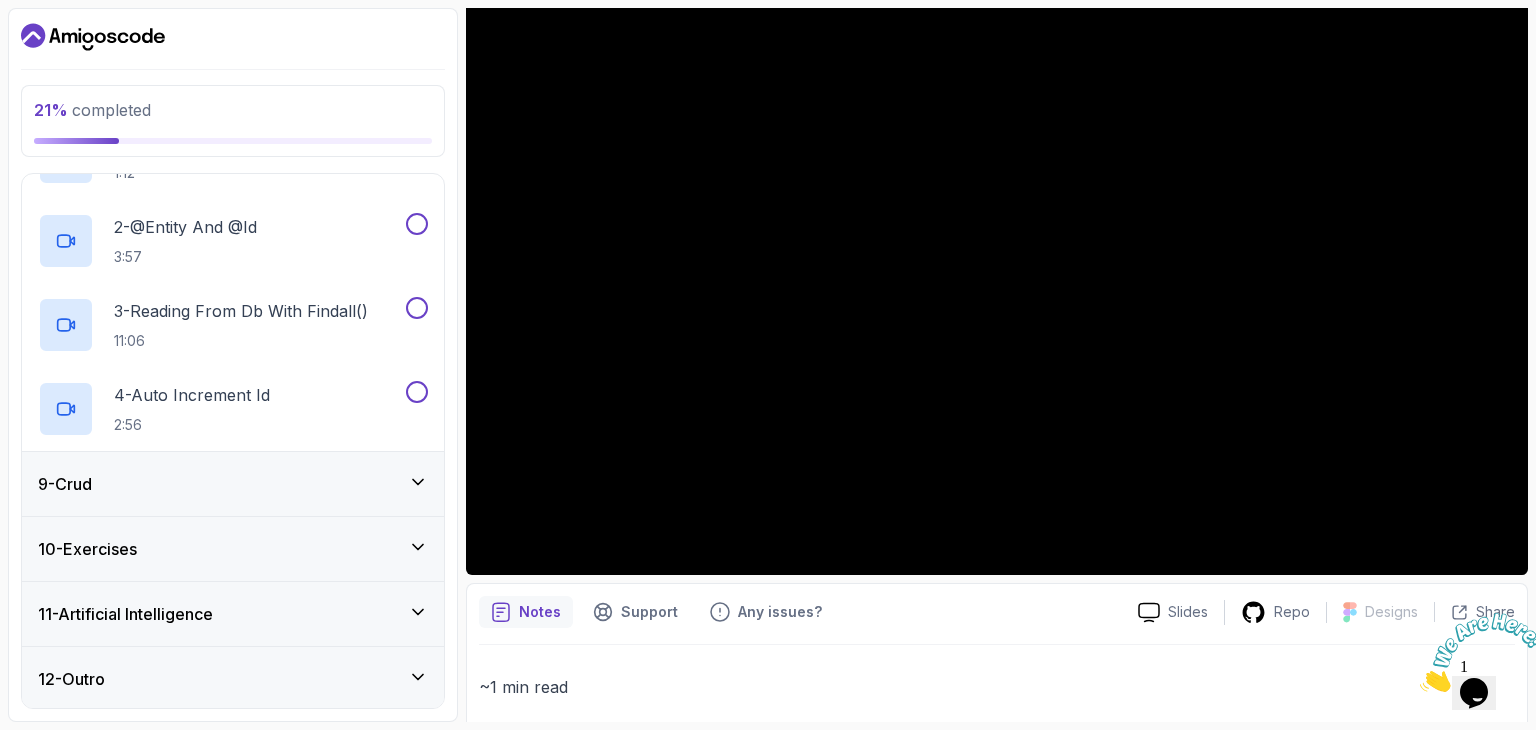 click on "9  -  Crud" at bounding box center [233, 484] 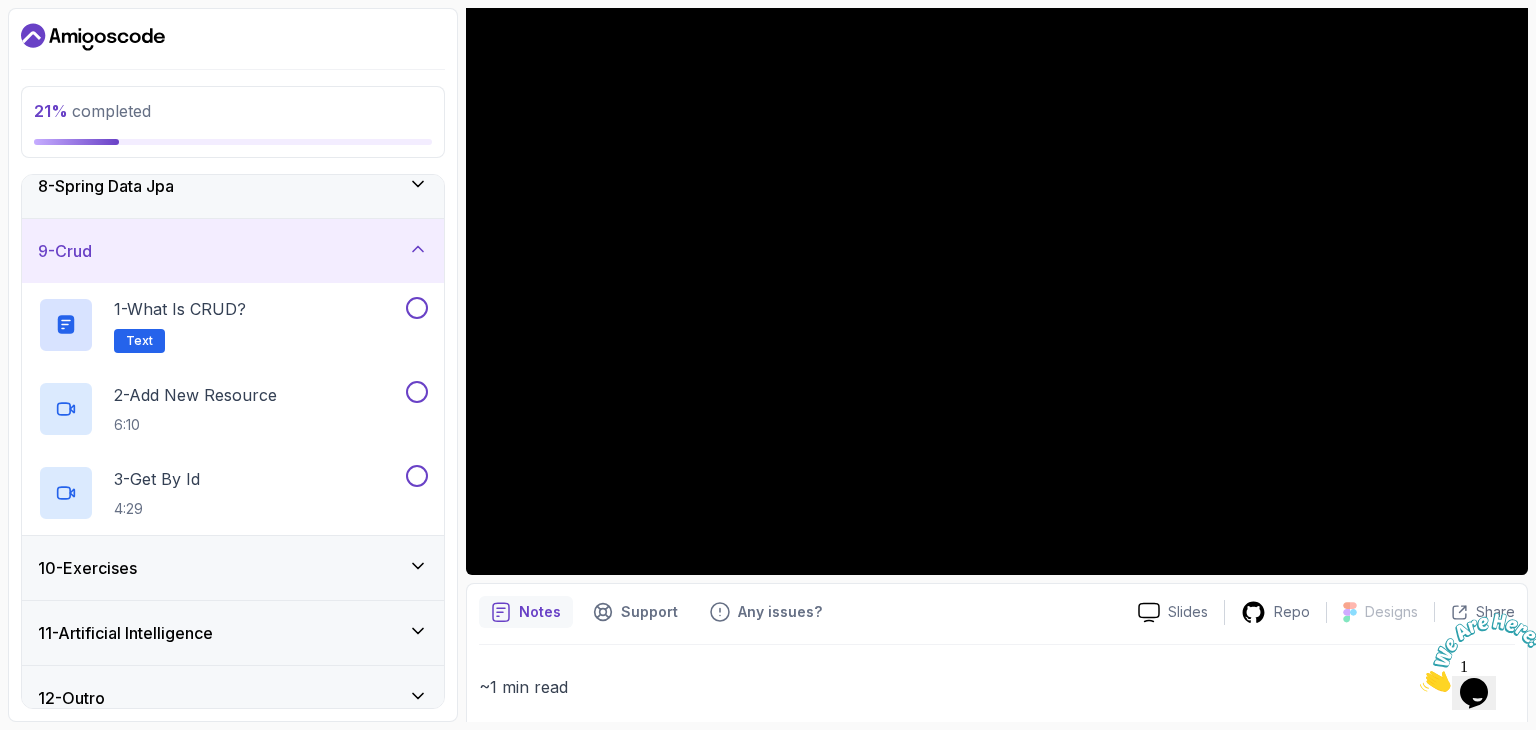 scroll, scrollTop: 494, scrollLeft: 0, axis: vertical 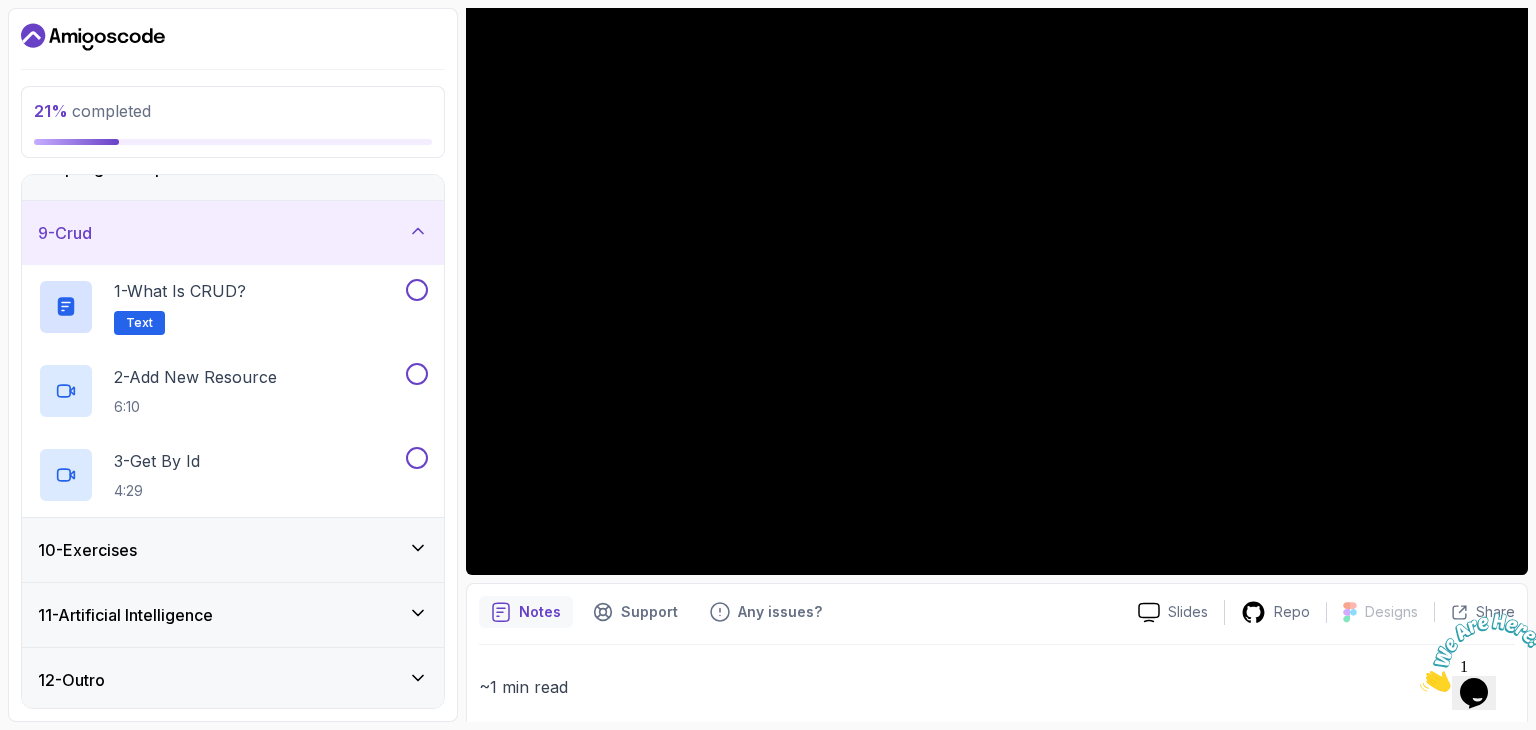 click on "10  -  Exercises" at bounding box center (233, 550) 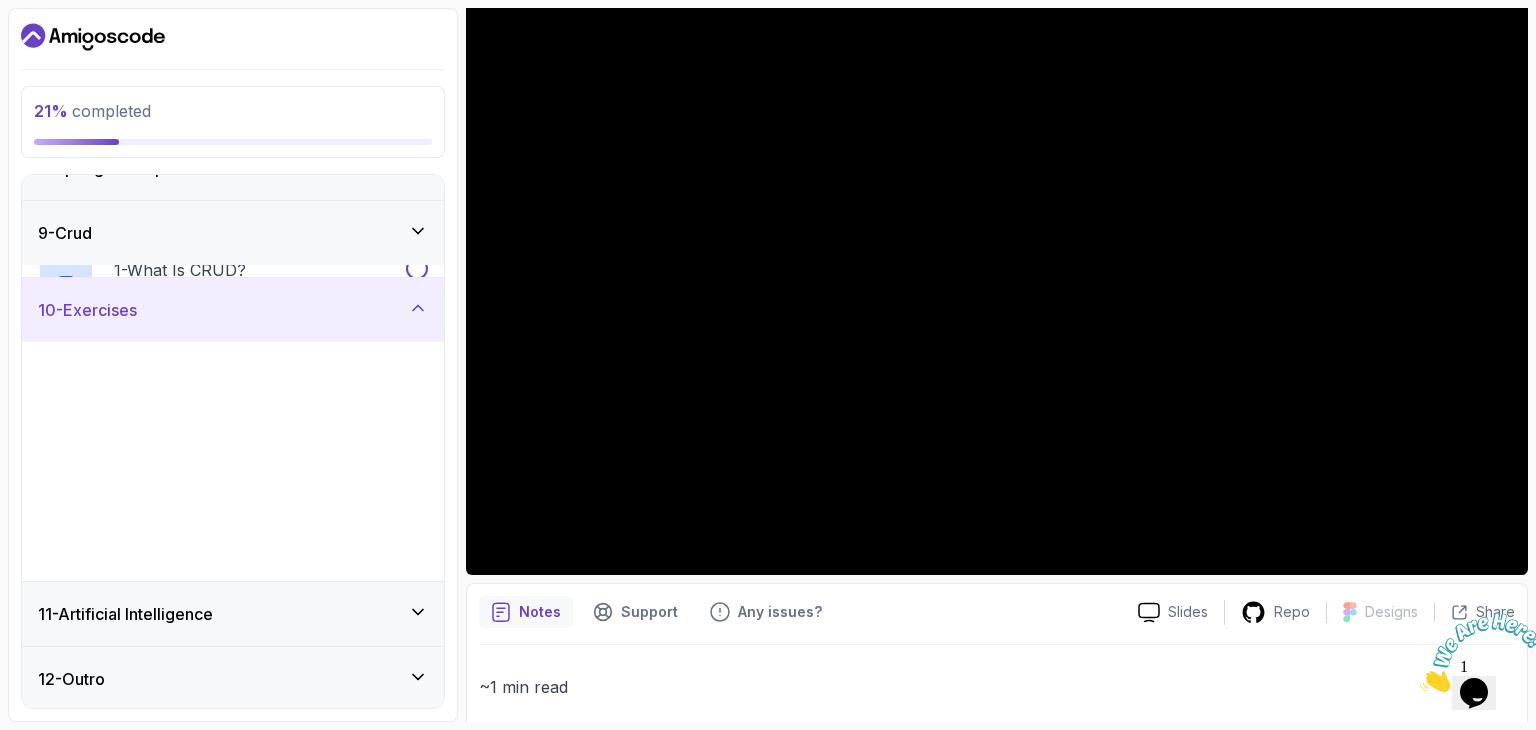 scroll, scrollTop: 494, scrollLeft: 0, axis: vertical 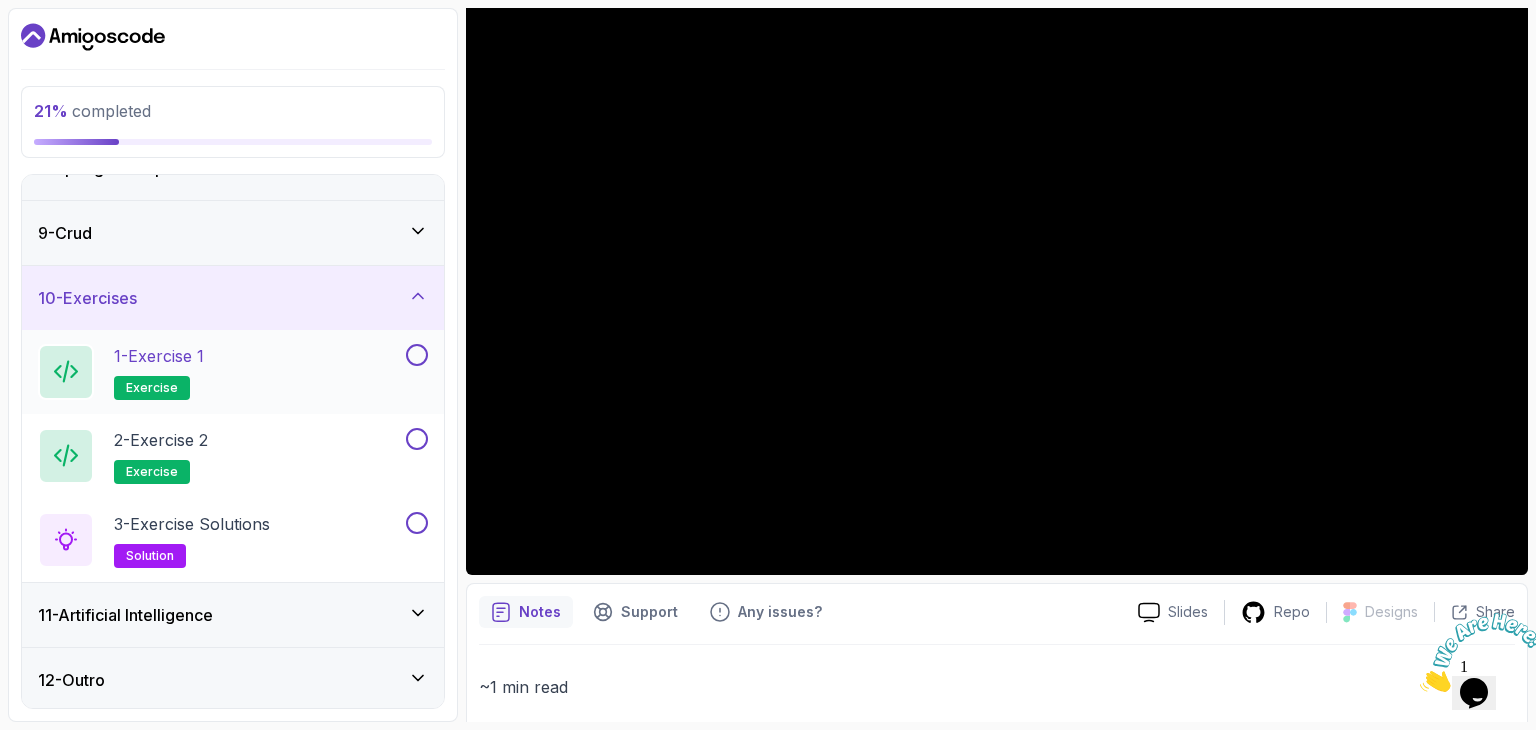 click at bounding box center [417, 355] 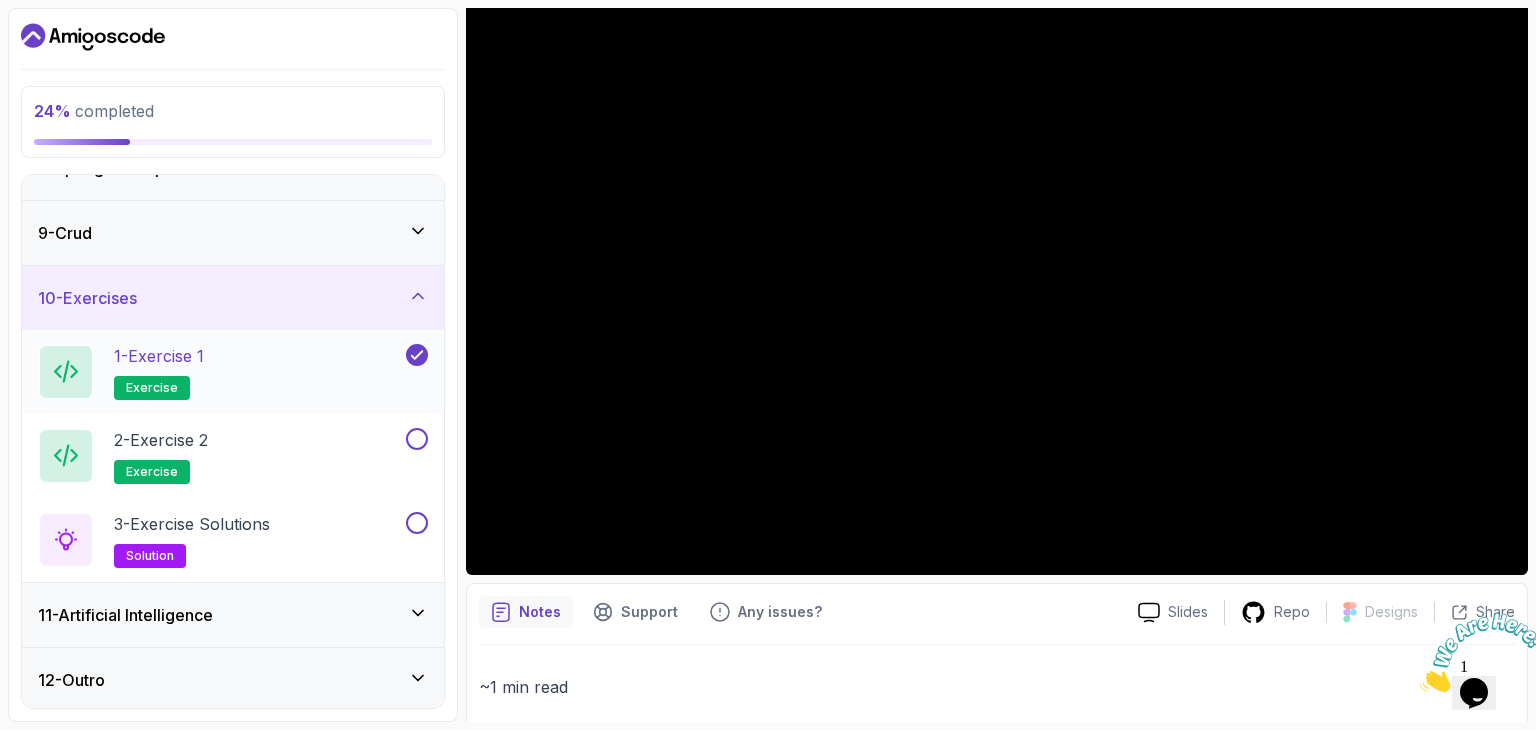click on "1  -  Exercise 1" at bounding box center [159, 356] 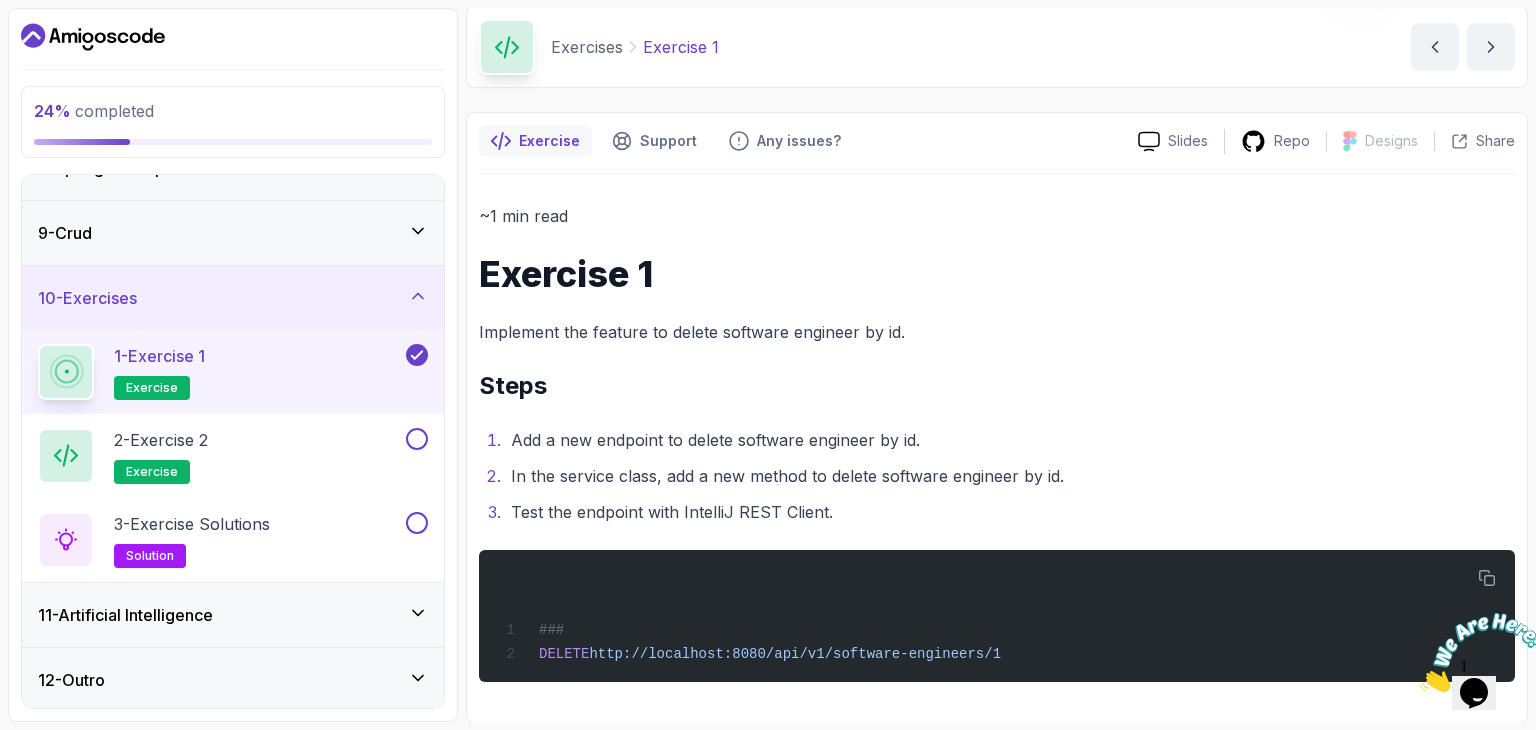 scroll, scrollTop: 66, scrollLeft: 0, axis: vertical 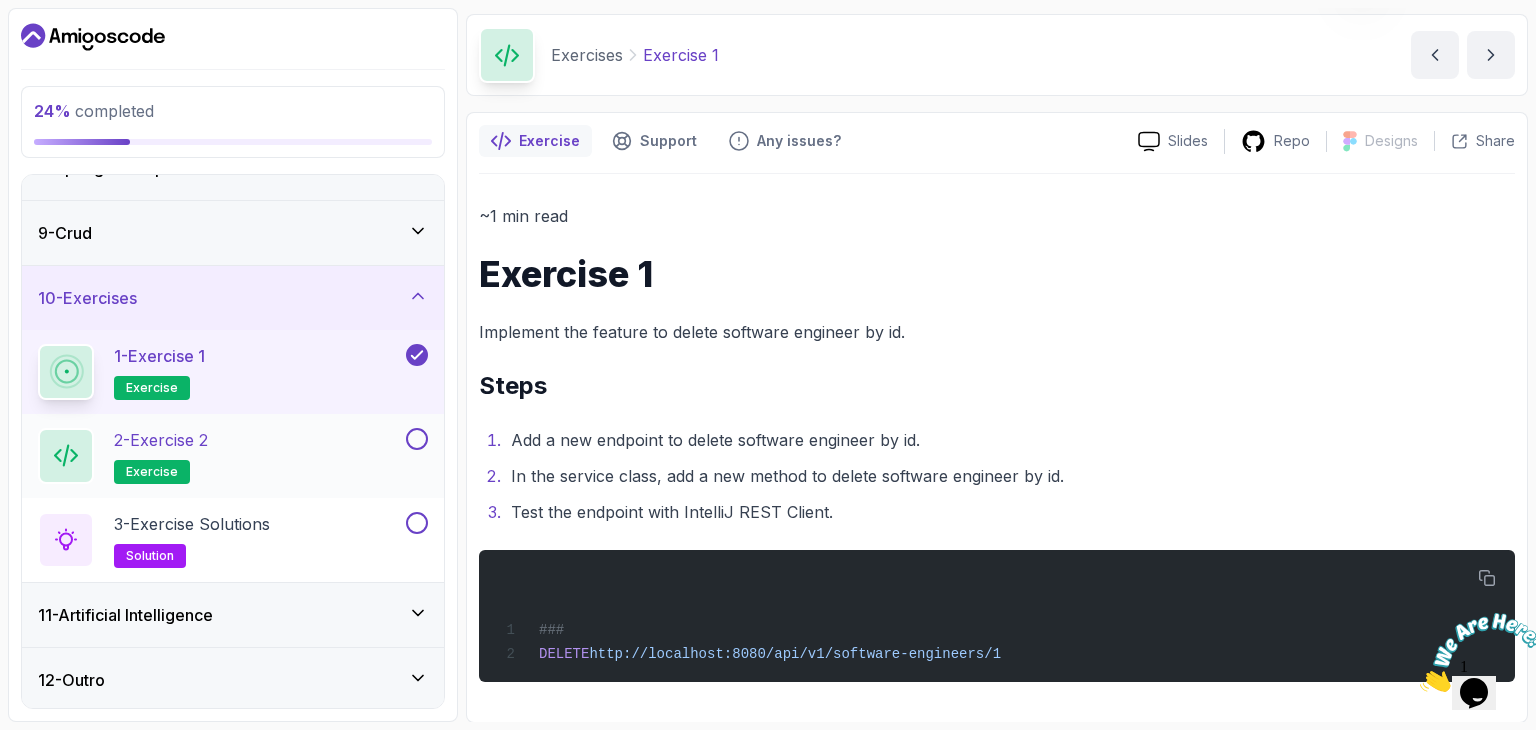 click on "exercise" at bounding box center (152, 472) 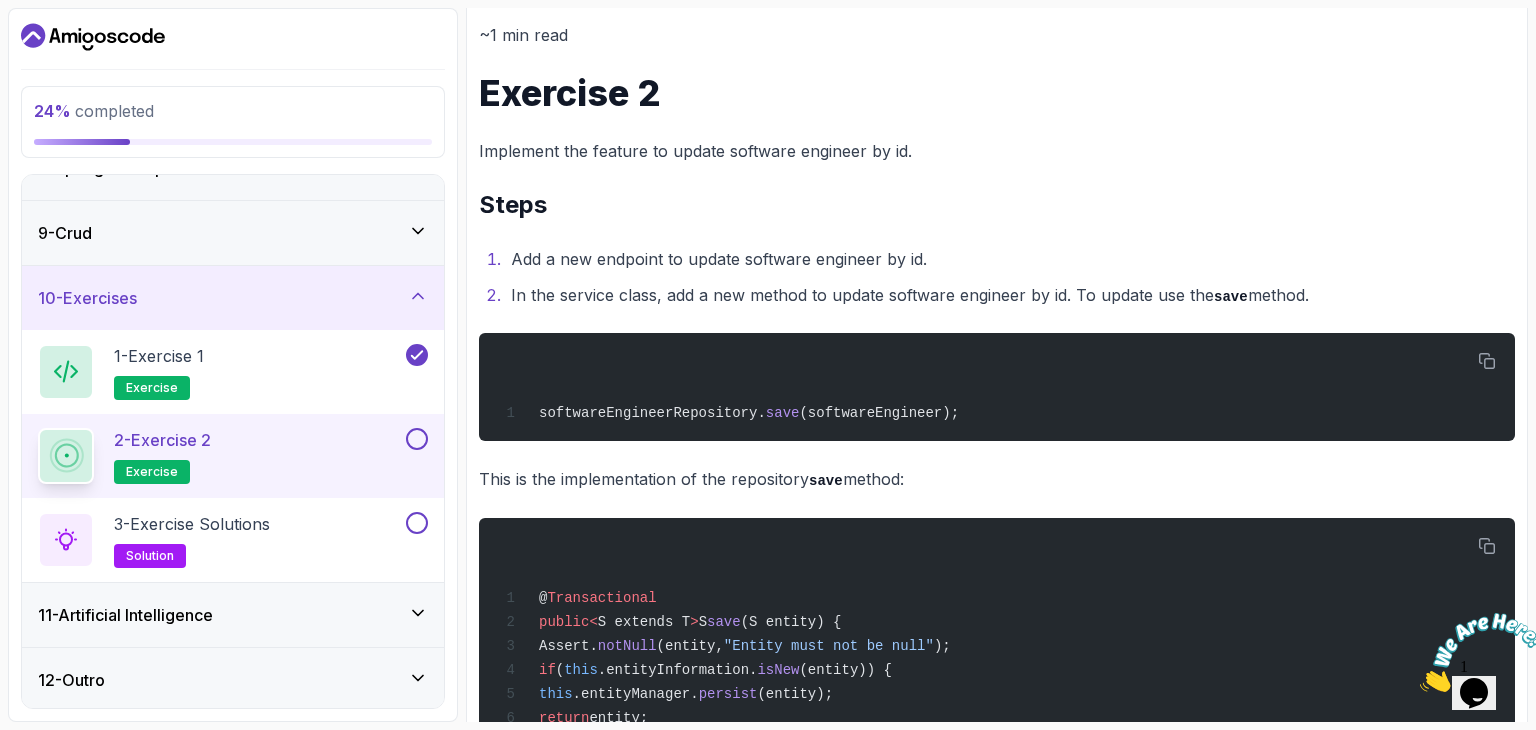 scroll, scrollTop: 246, scrollLeft: 0, axis: vertical 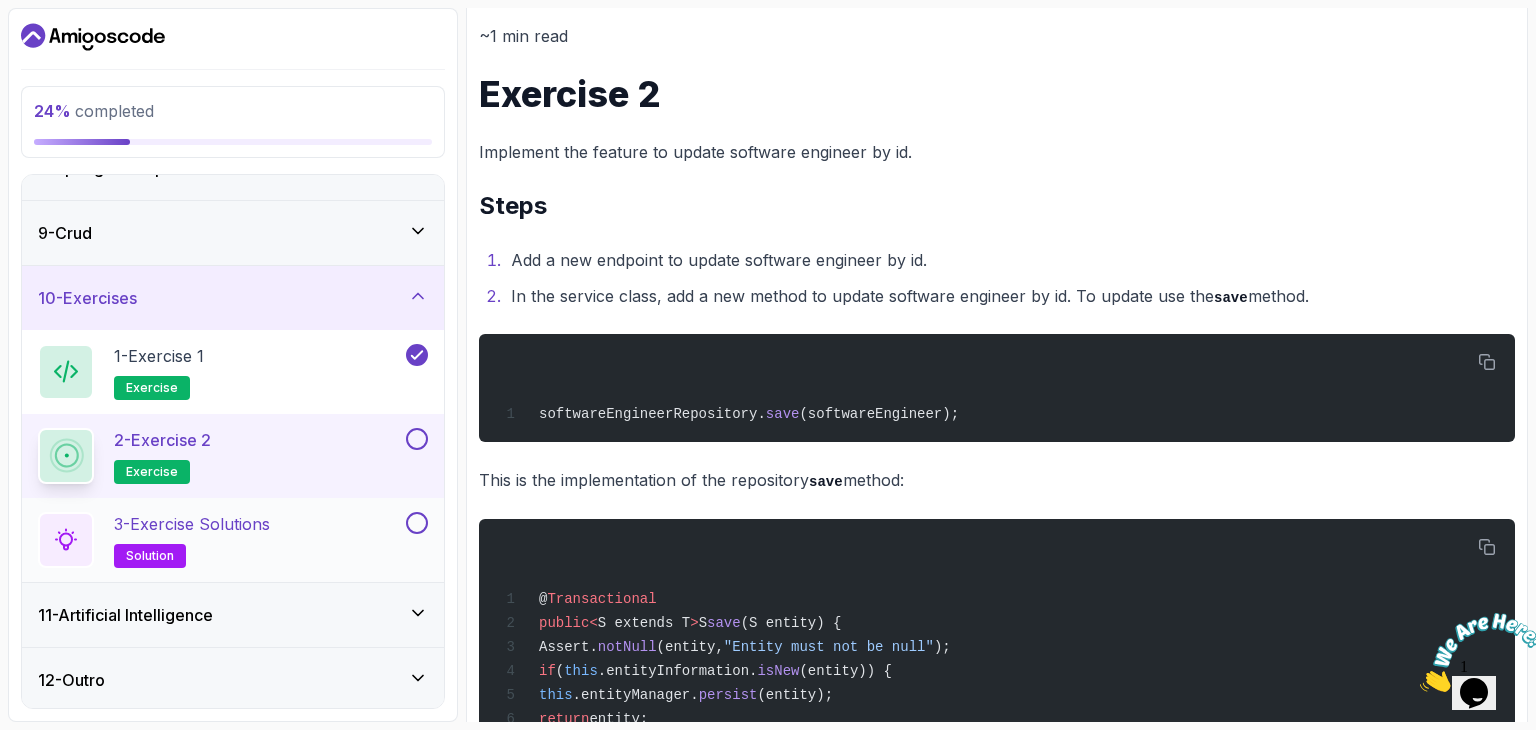 click on "3  -  Exercise Solutions solution" at bounding box center (192, 540) 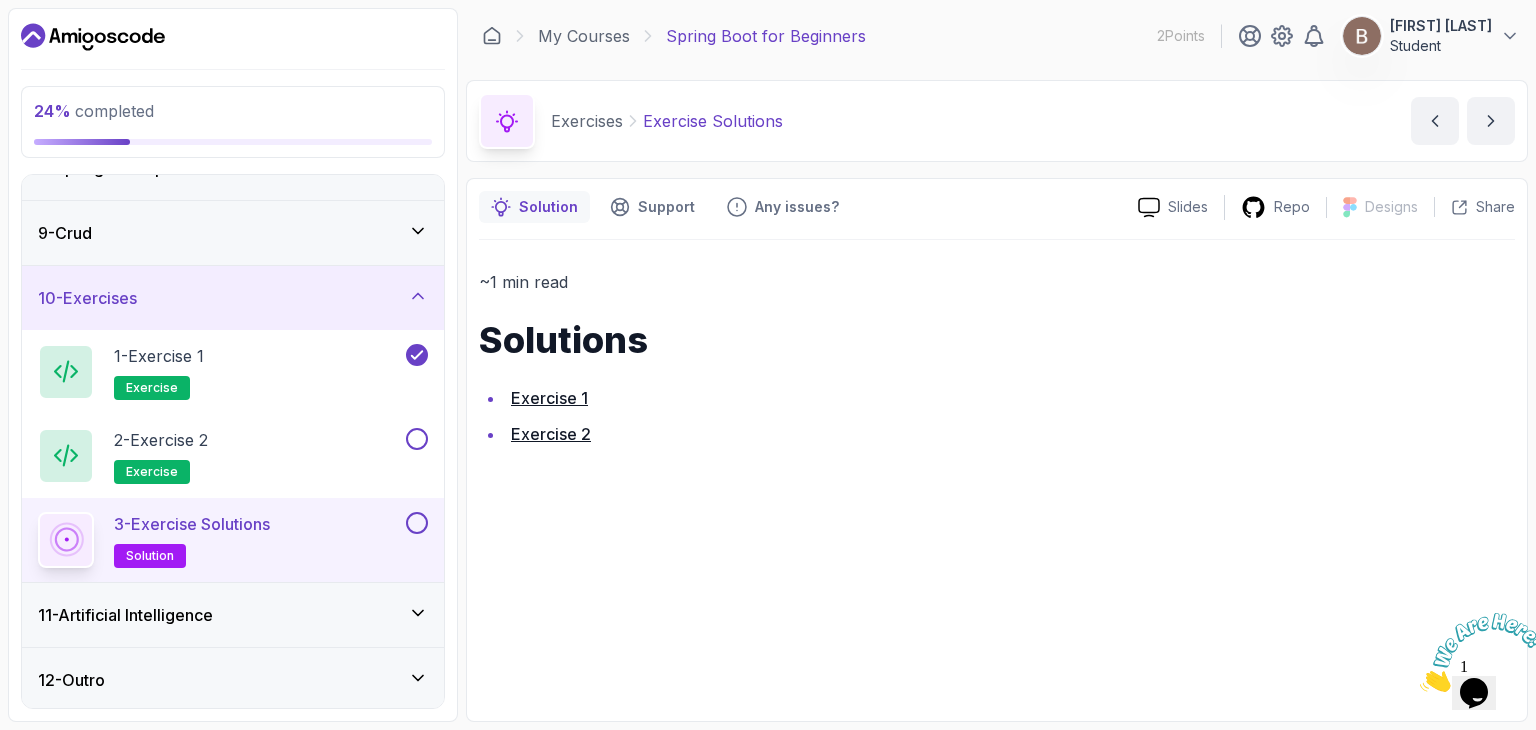 scroll, scrollTop: 0, scrollLeft: 0, axis: both 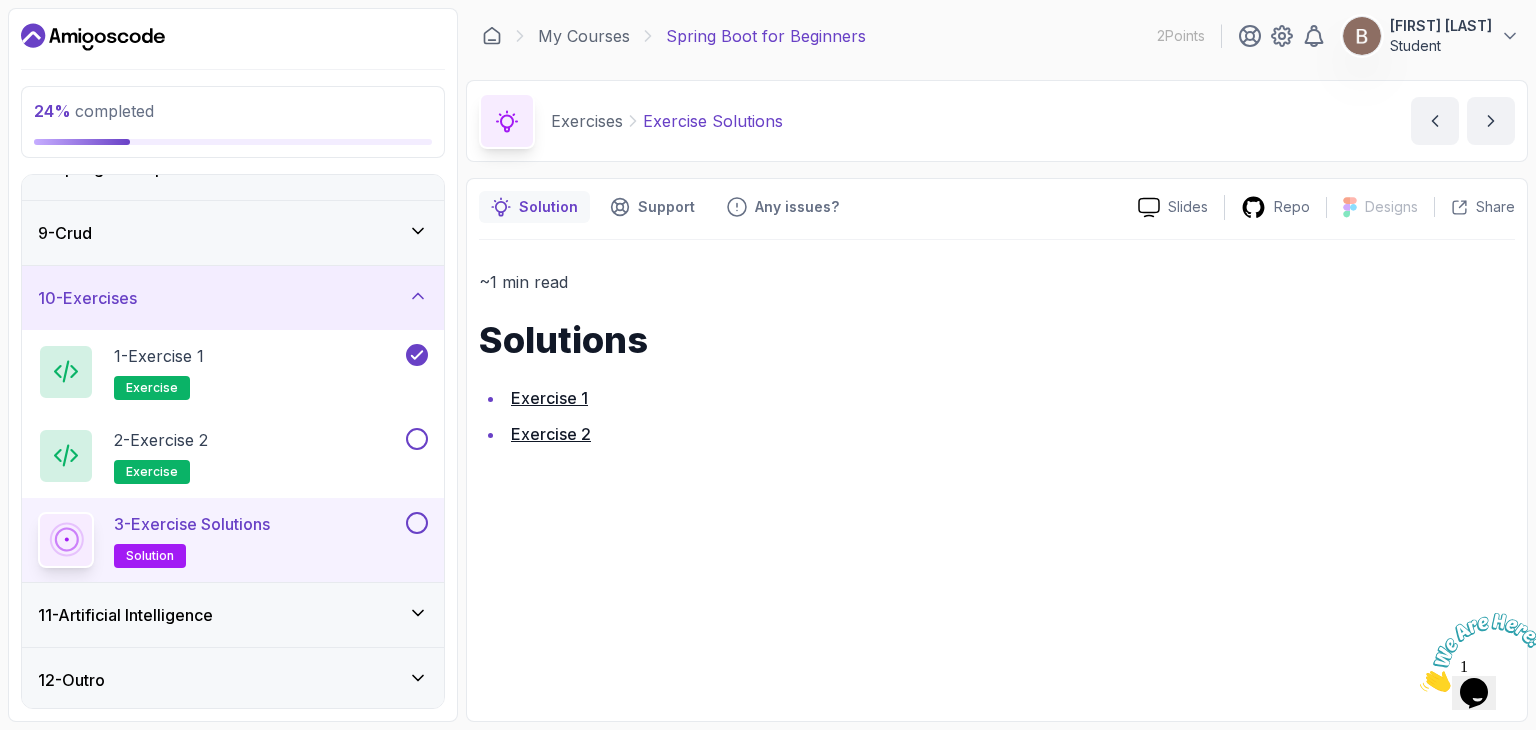 click on "Exercise 1" at bounding box center [549, 398] 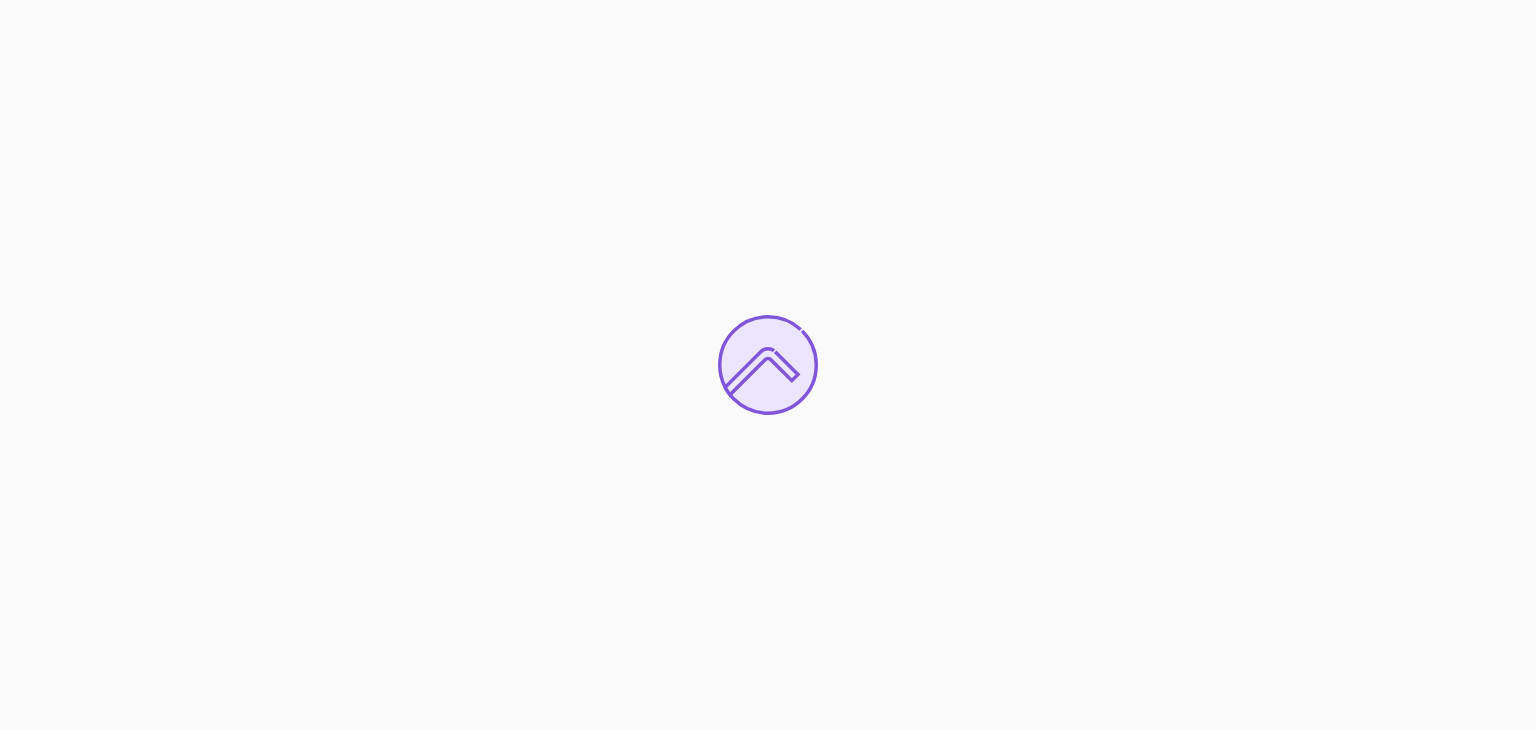 scroll, scrollTop: 0, scrollLeft: 0, axis: both 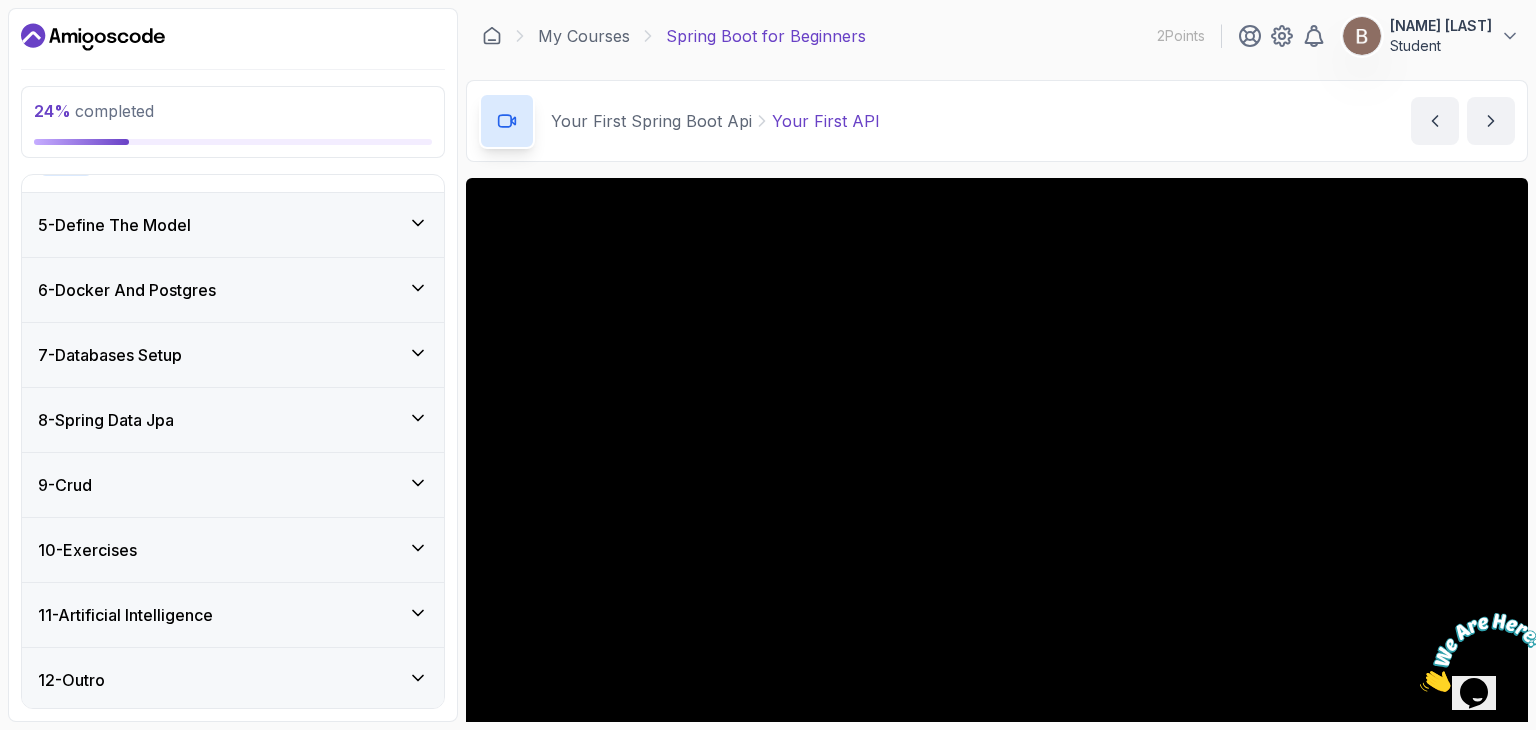 click on "12  -  Outro" at bounding box center [233, 680] 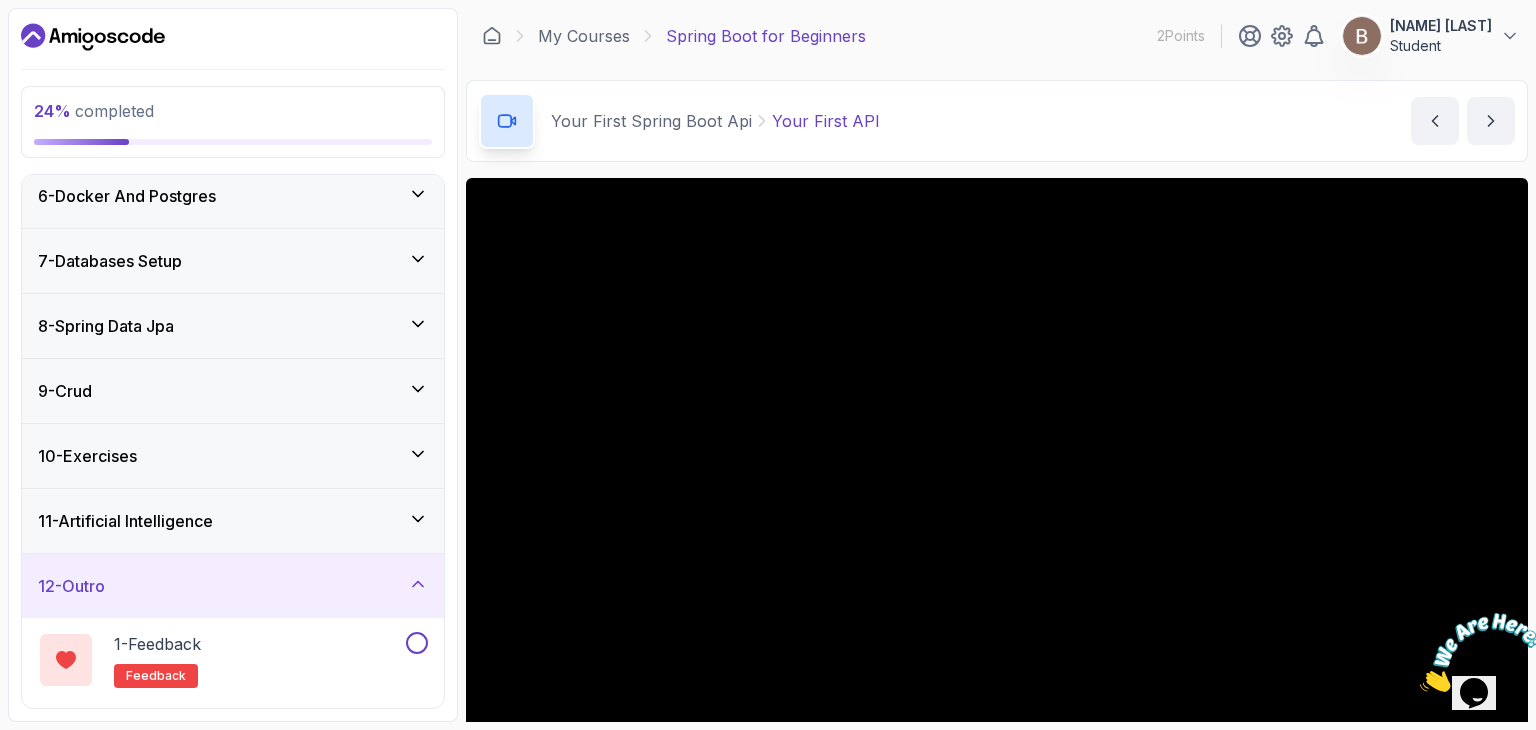 scroll, scrollTop: 410, scrollLeft: 0, axis: vertical 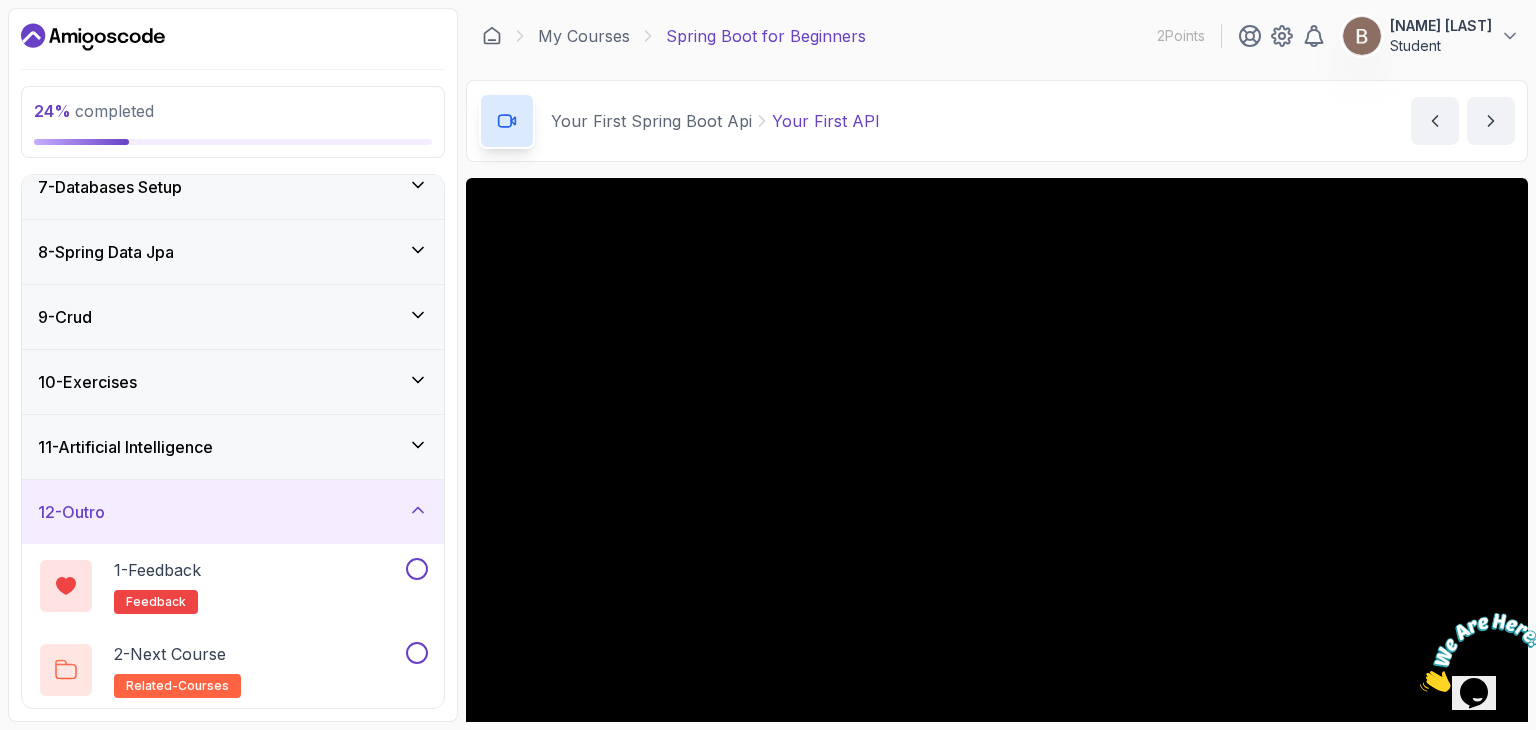 click on "11  -  Artificial Intelligence" at bounding box center (233, 447) 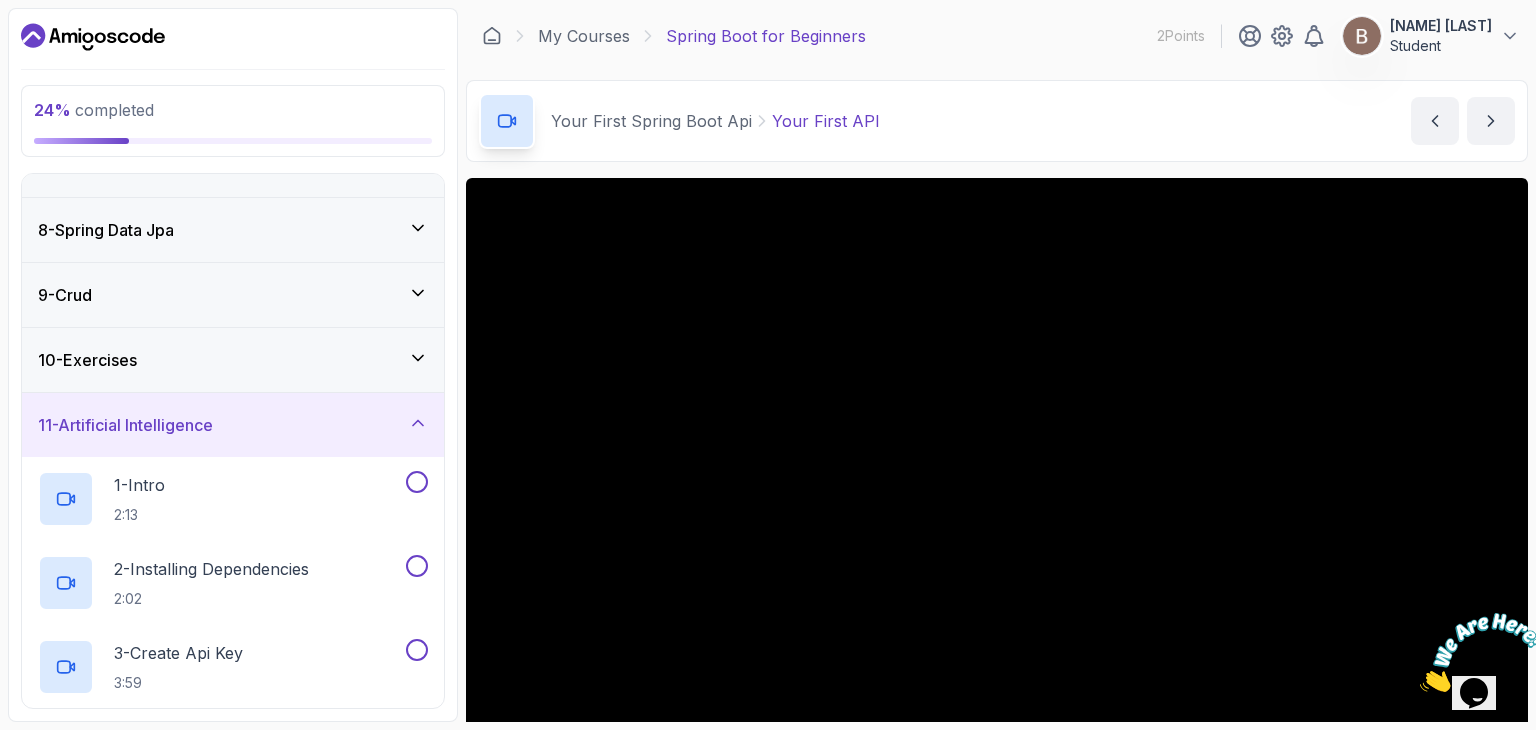 scroll, scrollTop: 0, scrollLeft: 0, axis: both 